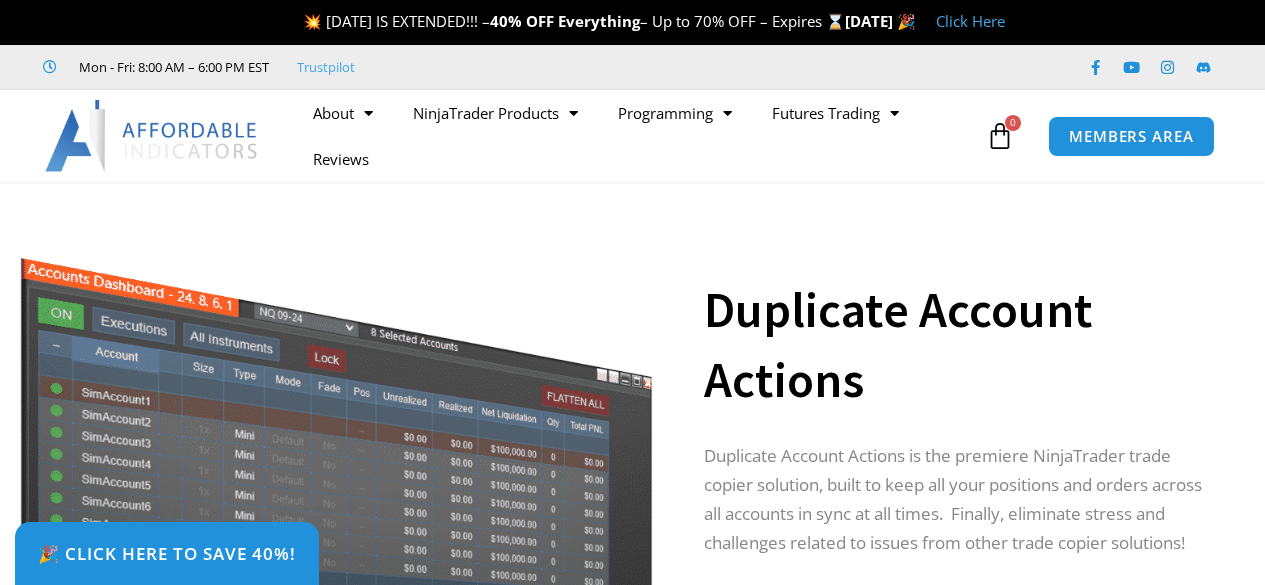 scroll, scrollTop: 0, scrollLeft: 0, axis: both 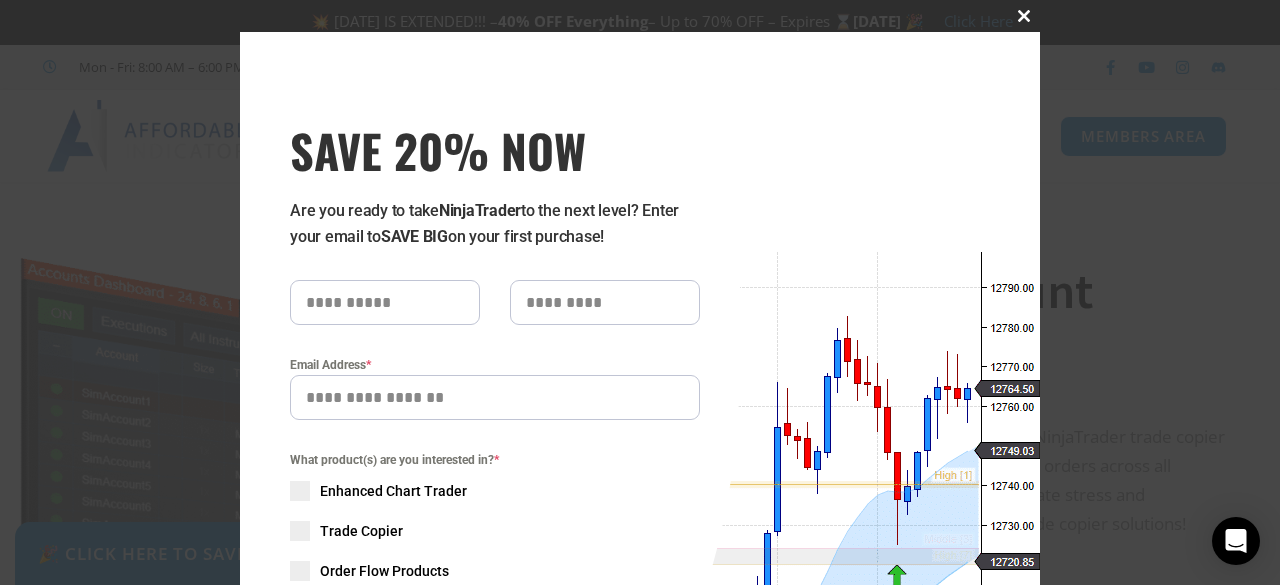 click at bounding box center (1024, 16) 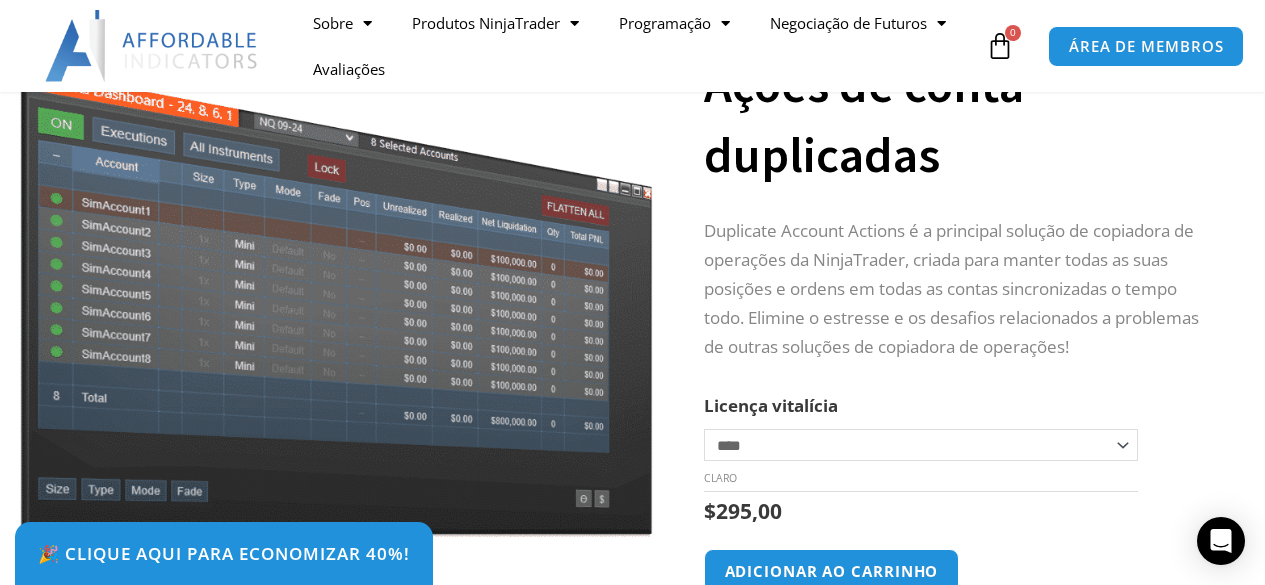 scroll, scrollTop: 200, scrollLeft: 0, axis: vertical 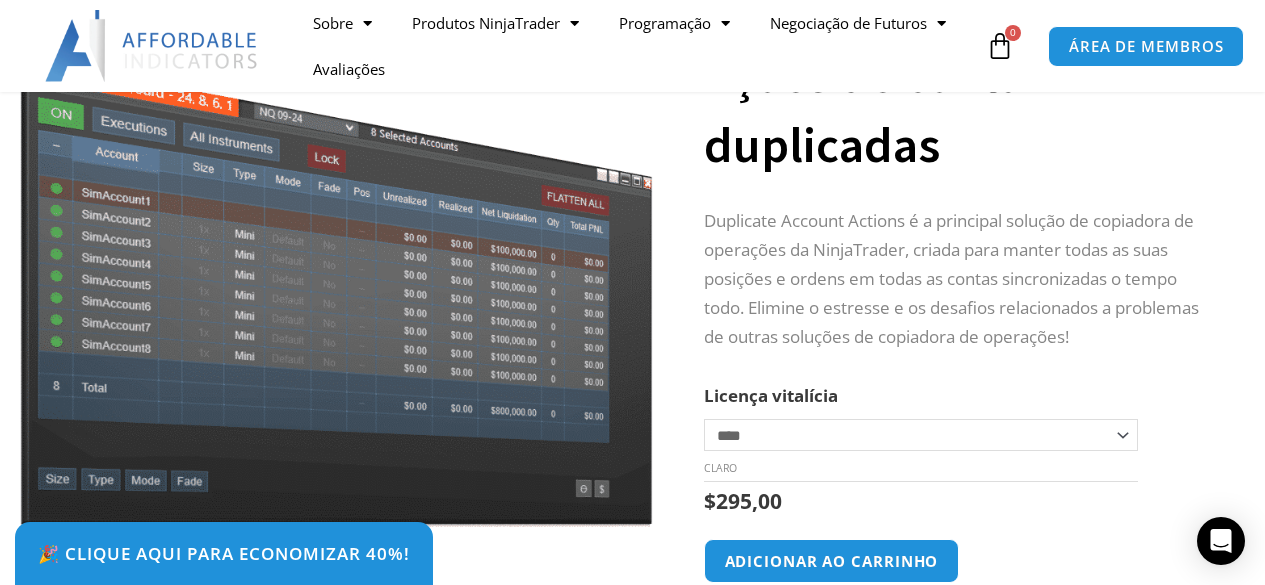 click on "**********" 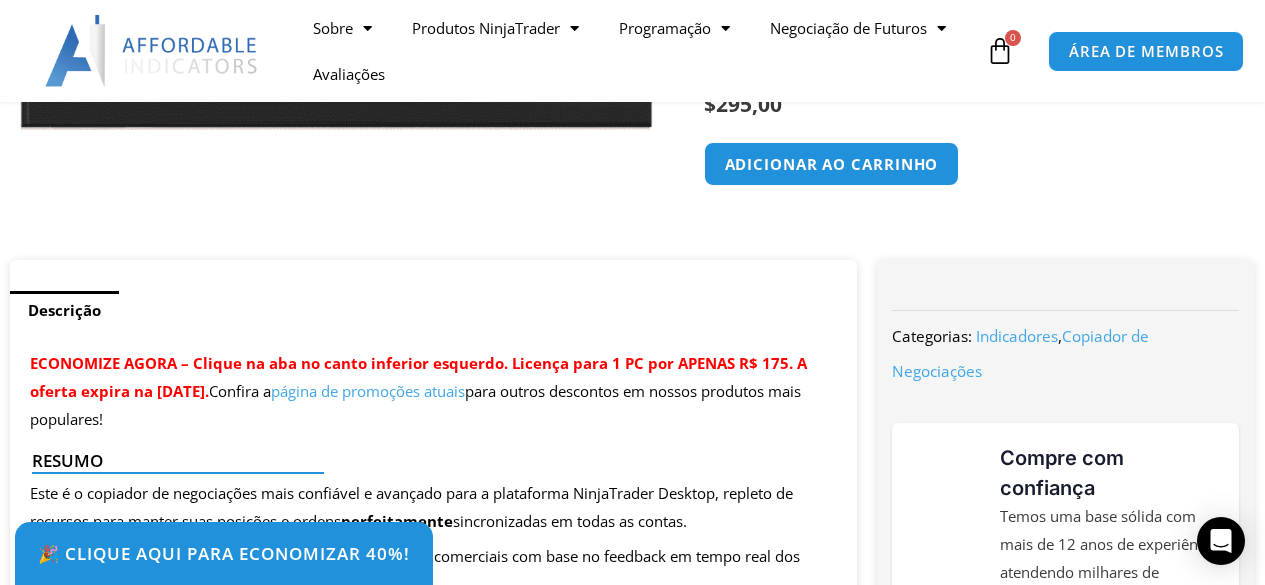 scroll, scrollTop: 600, scrollLeft: 0, axis: vertical 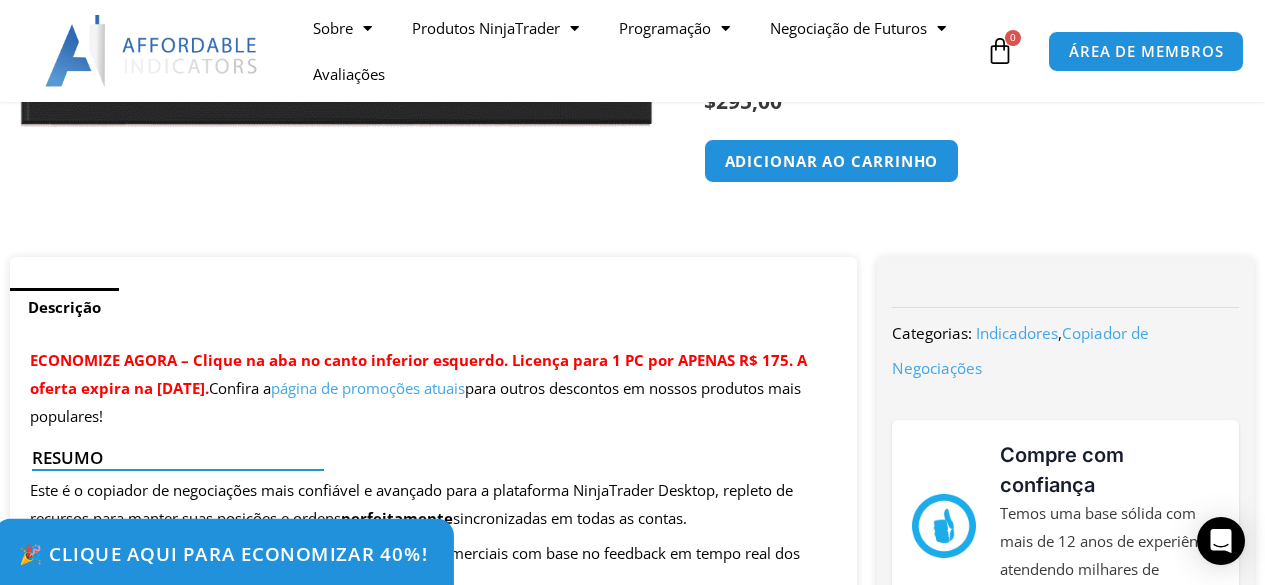 click on "🎉 Clique aqui para economizar 40%!" at bounding box center (223, 553) 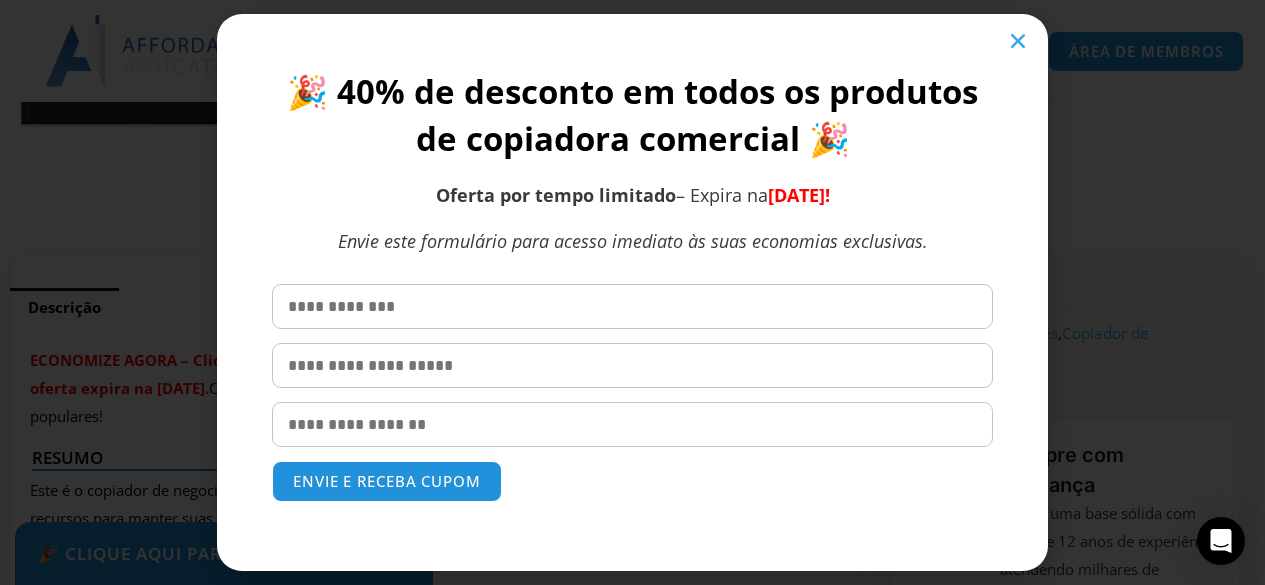 click at bounding box center [632, 306] 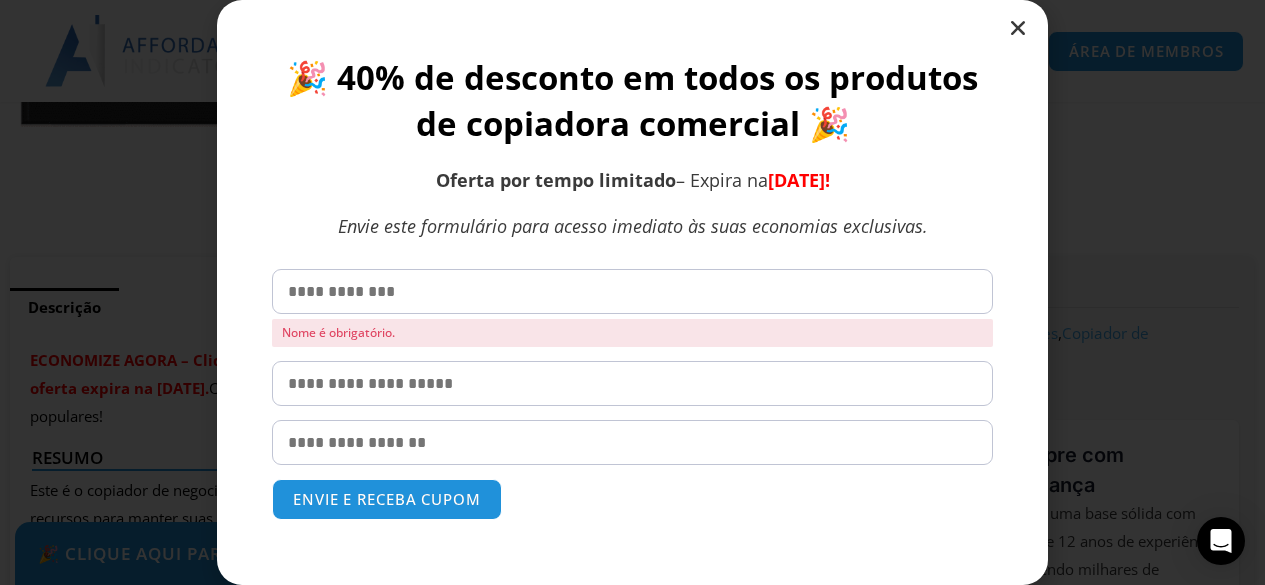 click at bounding box center (632, 291) 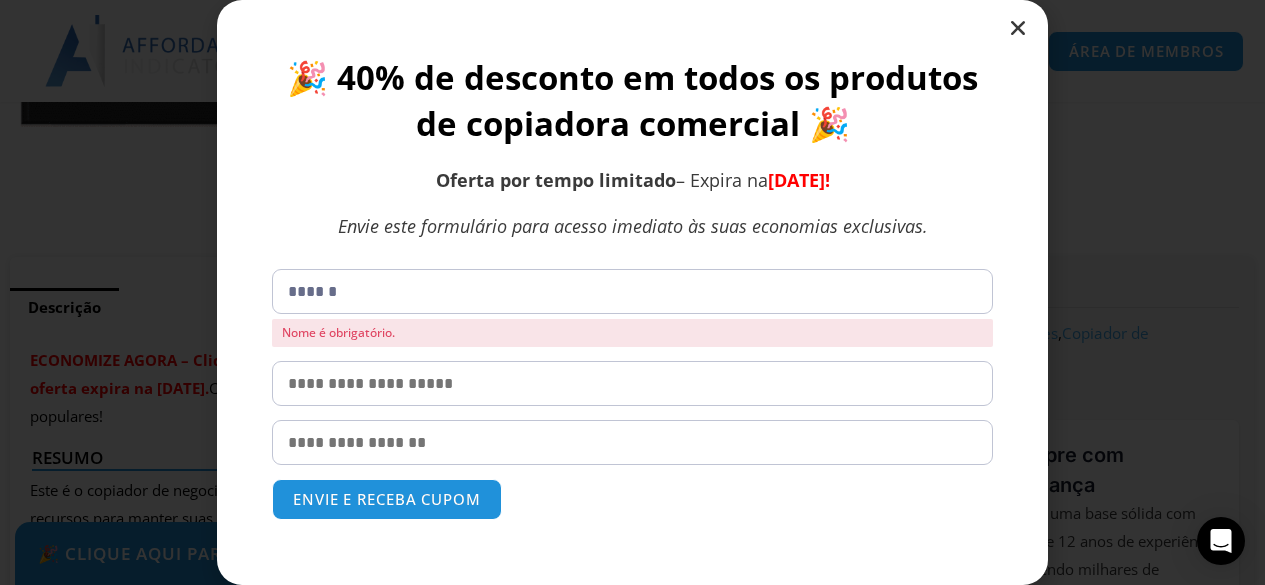 type on "********" 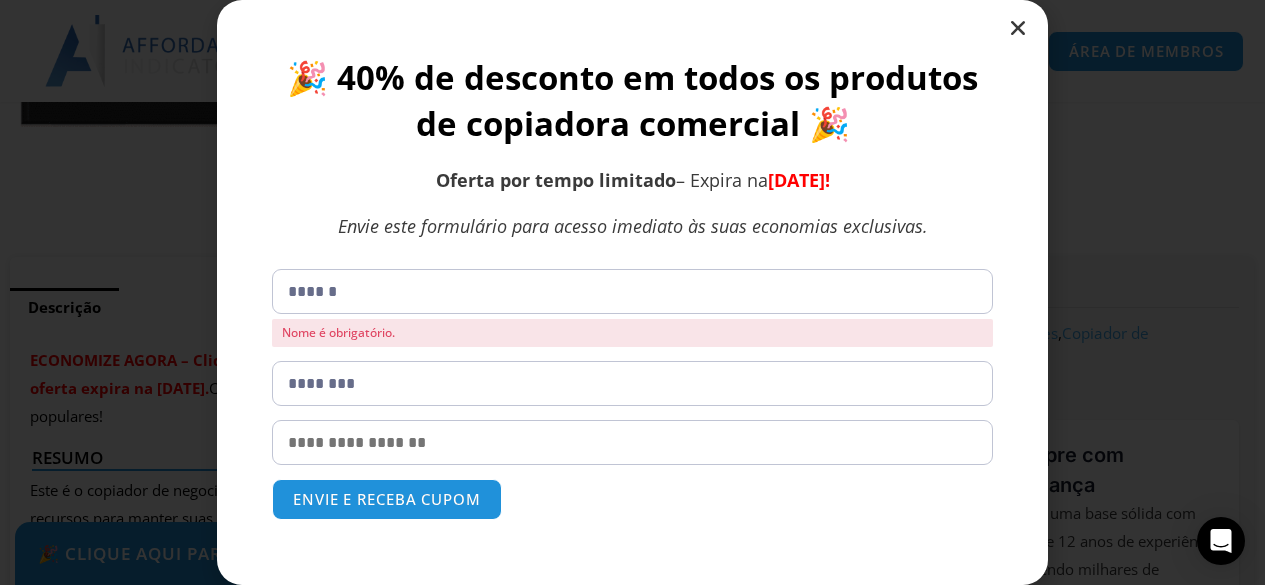 type on "**********" 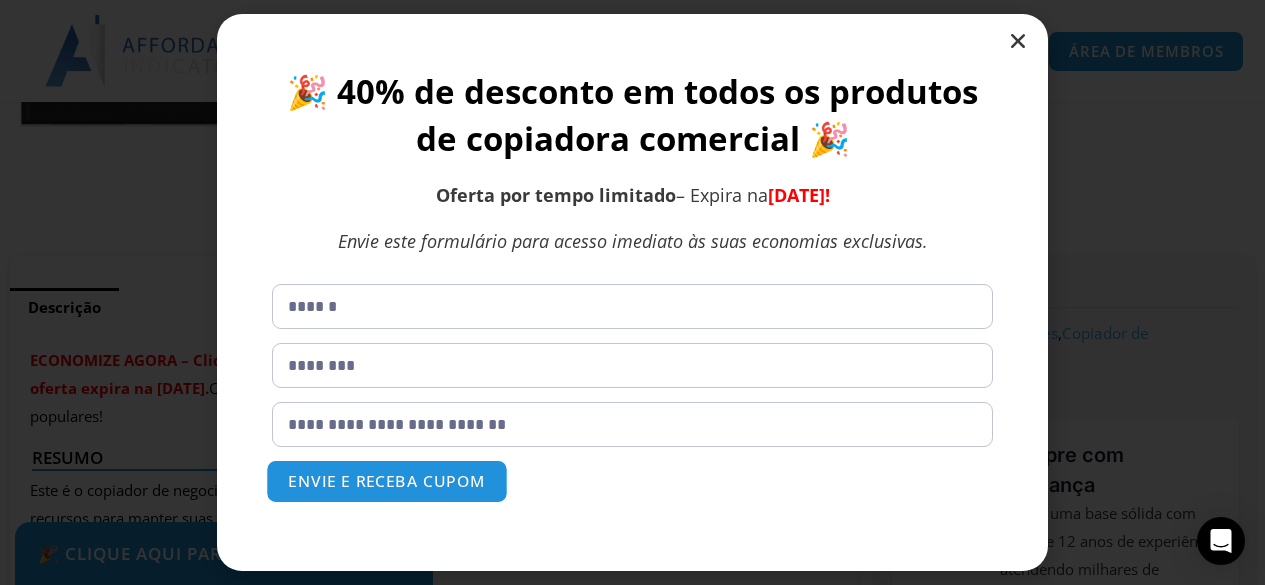 click on "ENVIE E RECEBA CUPOM" at bounding box center [386, 480] 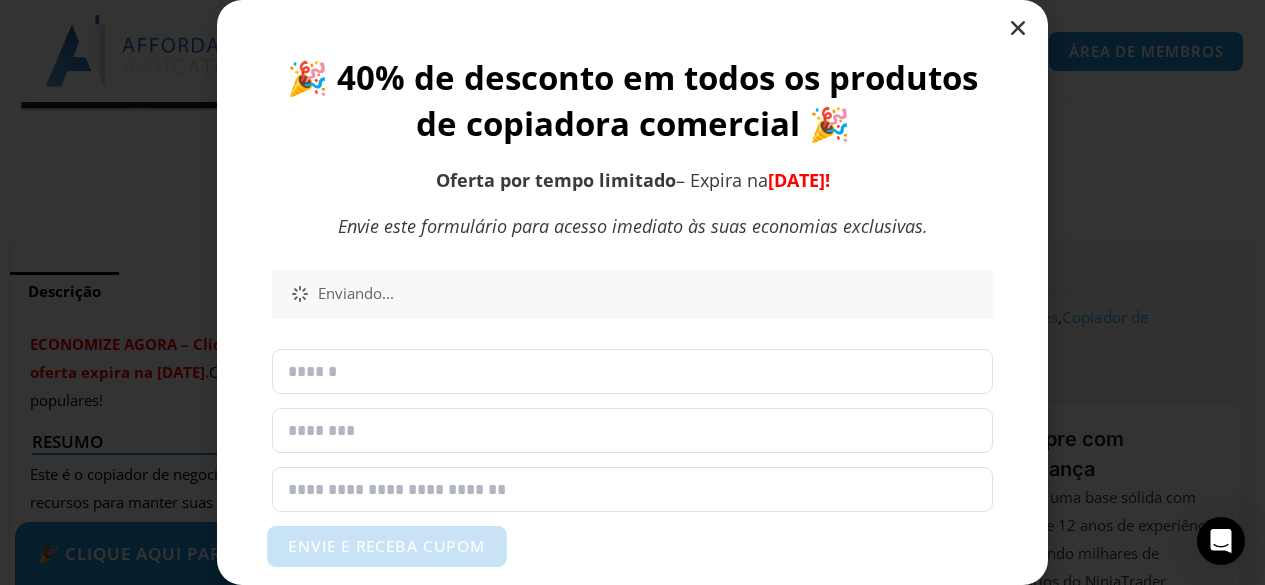 scroll, scrollTop: 616, scrollLeft: 0, axis: vertical 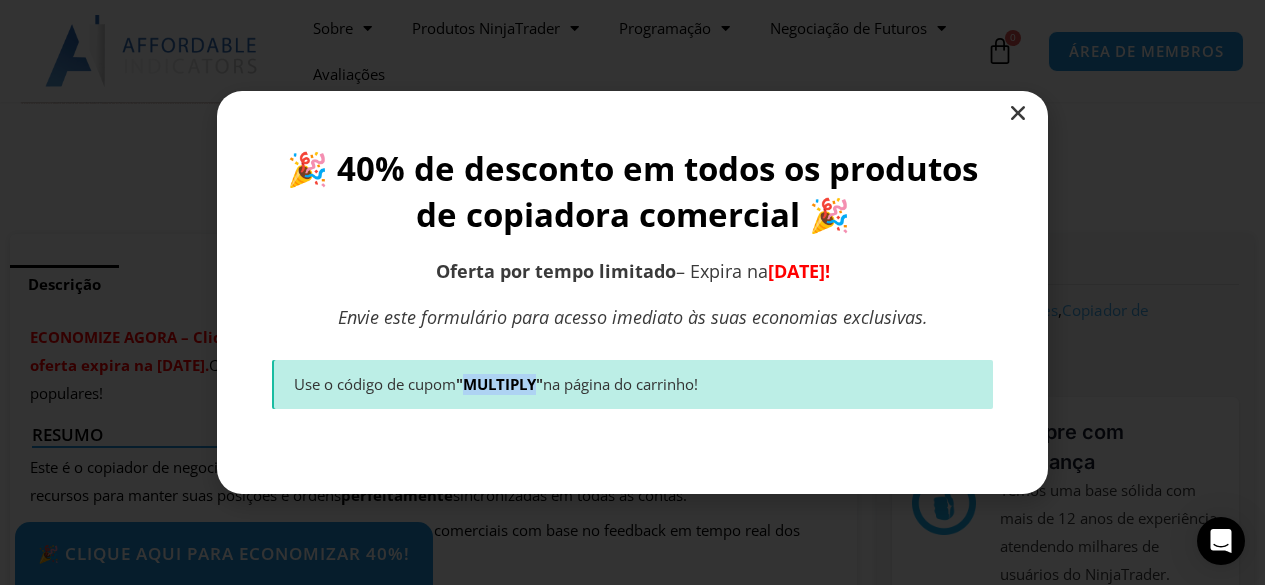 drag, startPoint x: 469, startPoint y: 381, endPoint x: 541, endPoint y: 381, distance: 72 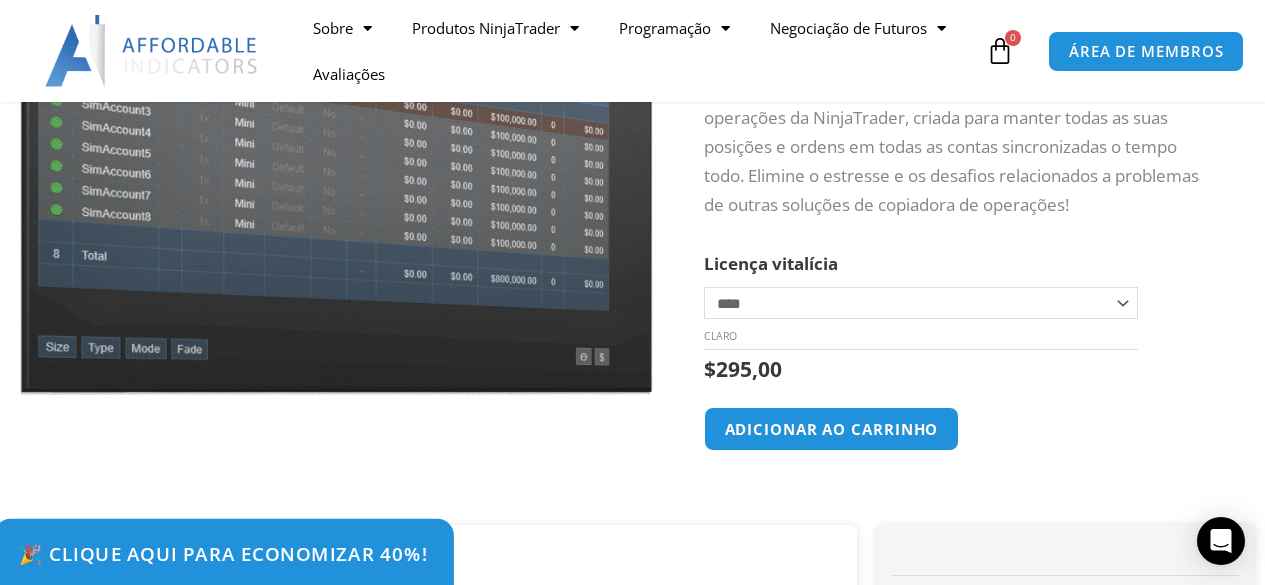 scroll, scrollTop: 323, scrollLeft: 0, axis: vertical 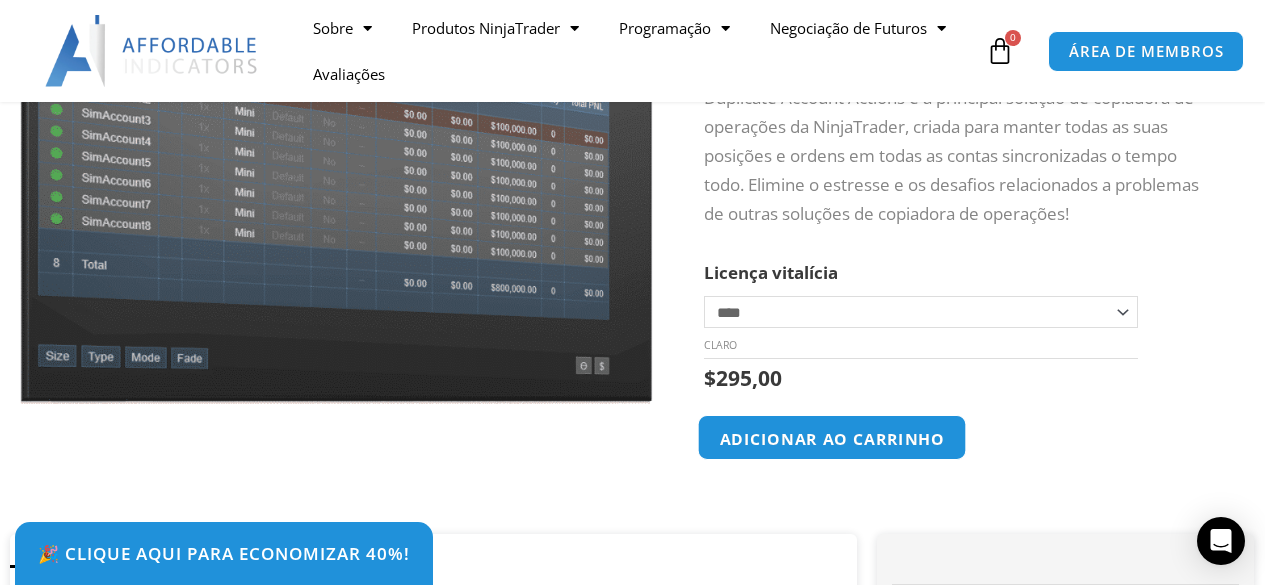 click on "Adicionar ao carrinho" 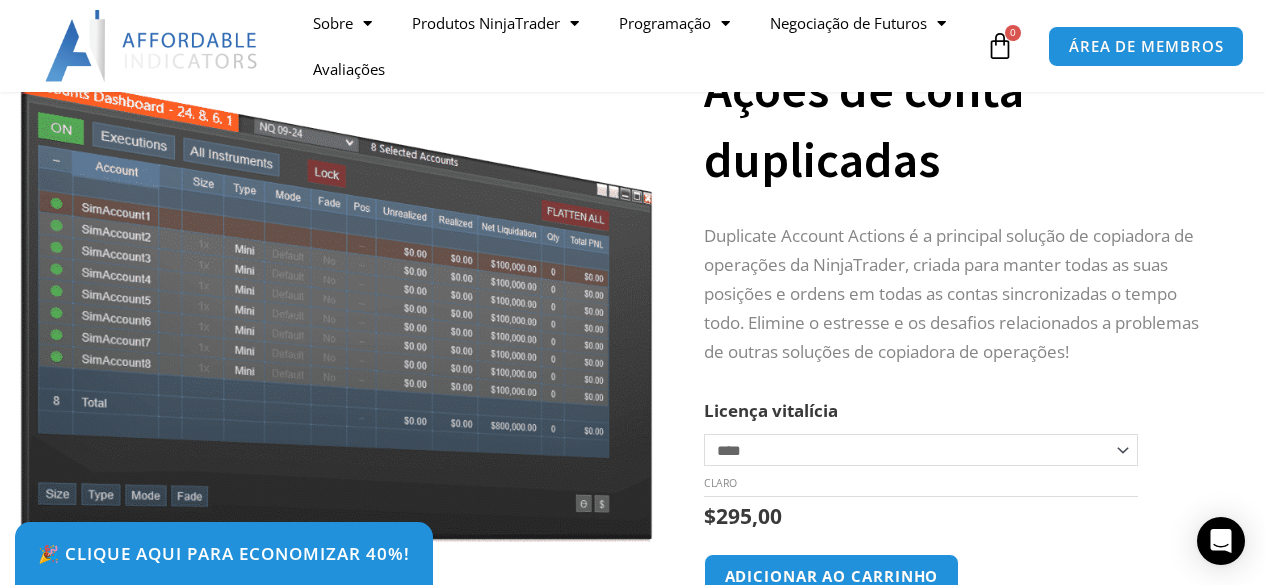 scroll, scrollTop: 123, scrollLeft: 0, axis: vertical 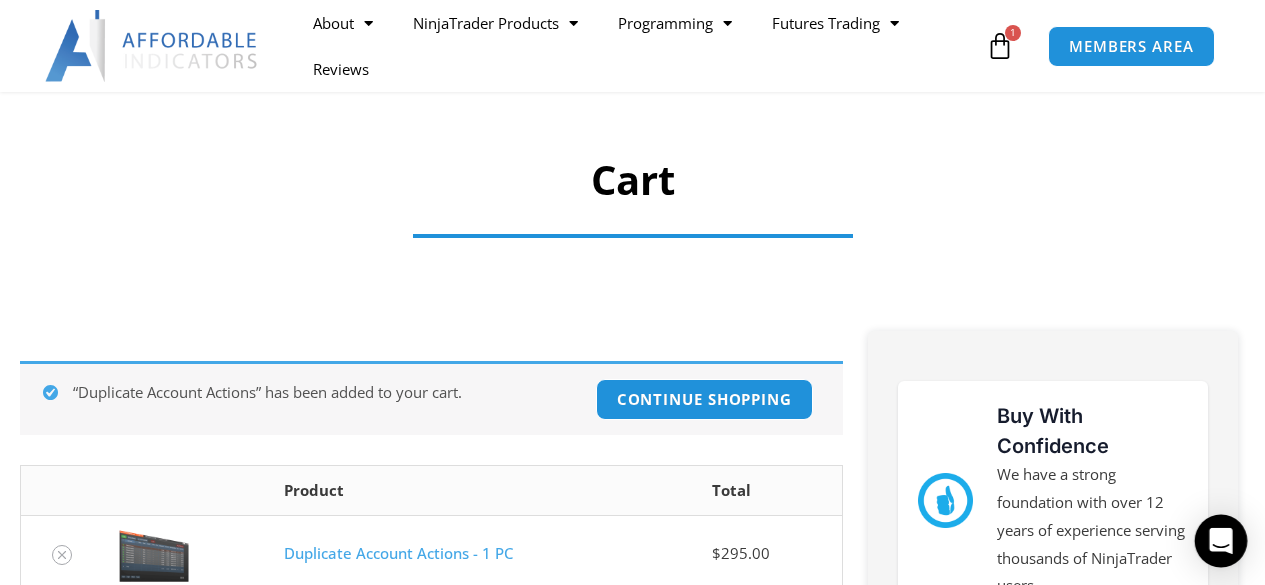click 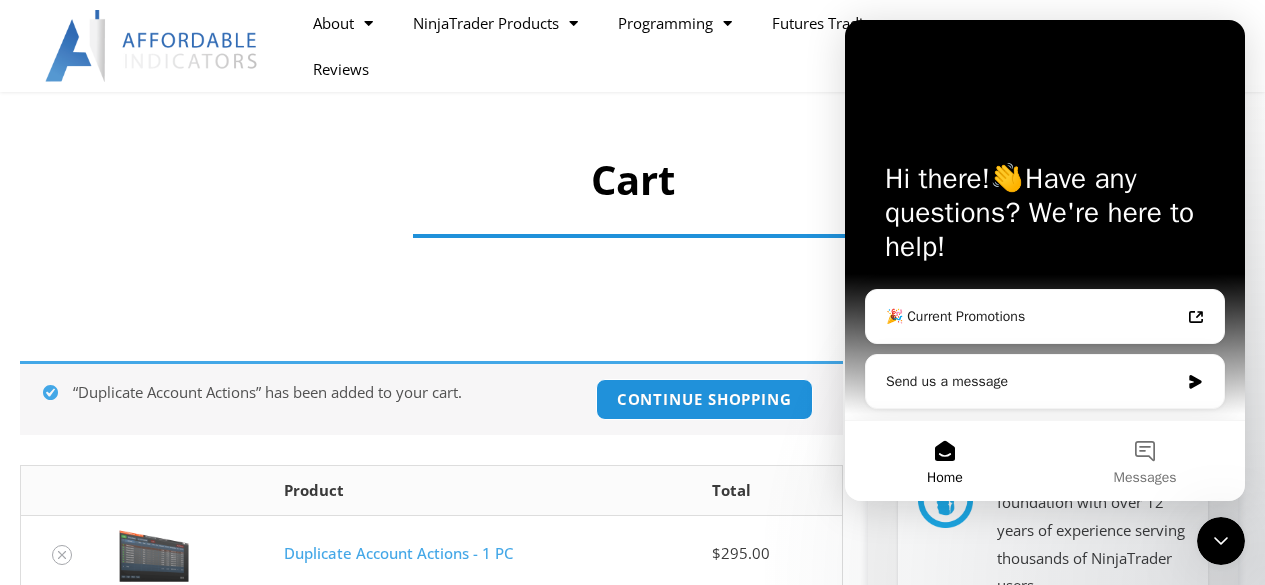 scroll, scrollTop: 0, scrollLeft: 0, axis: both 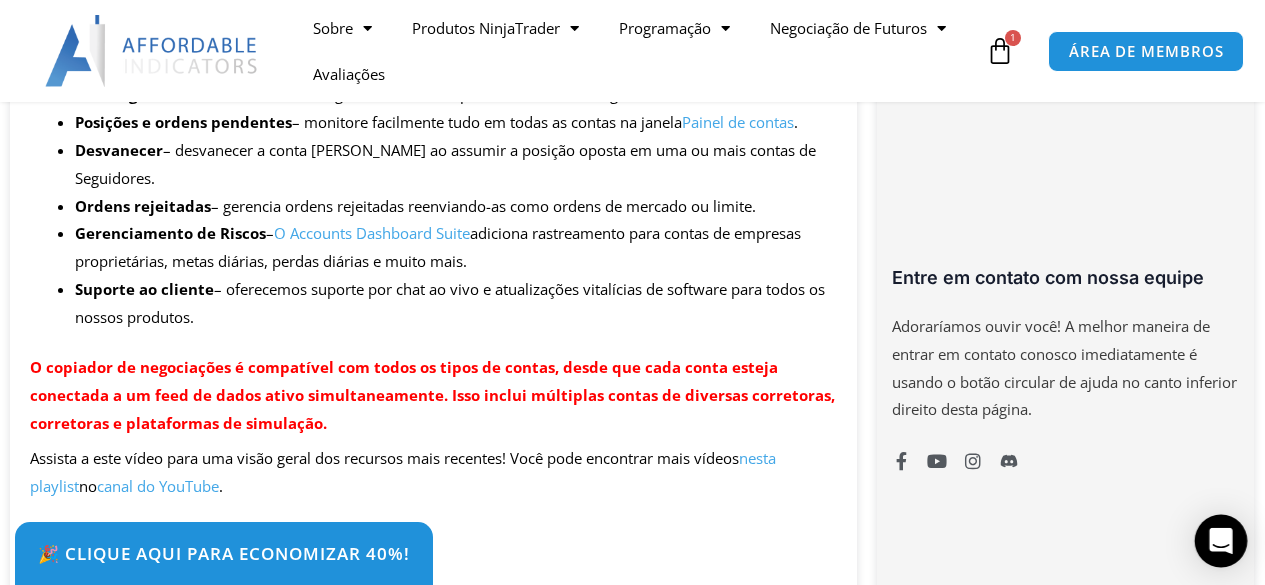 click 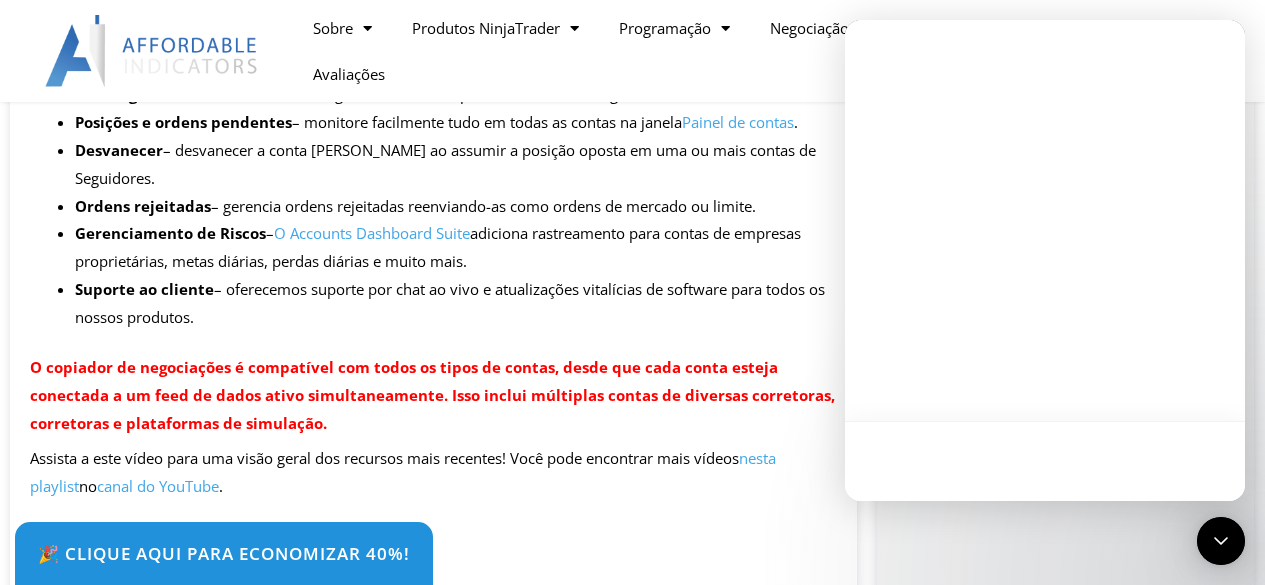 scroll, scrollTop: 0, scrollLeft: 0, axis: both 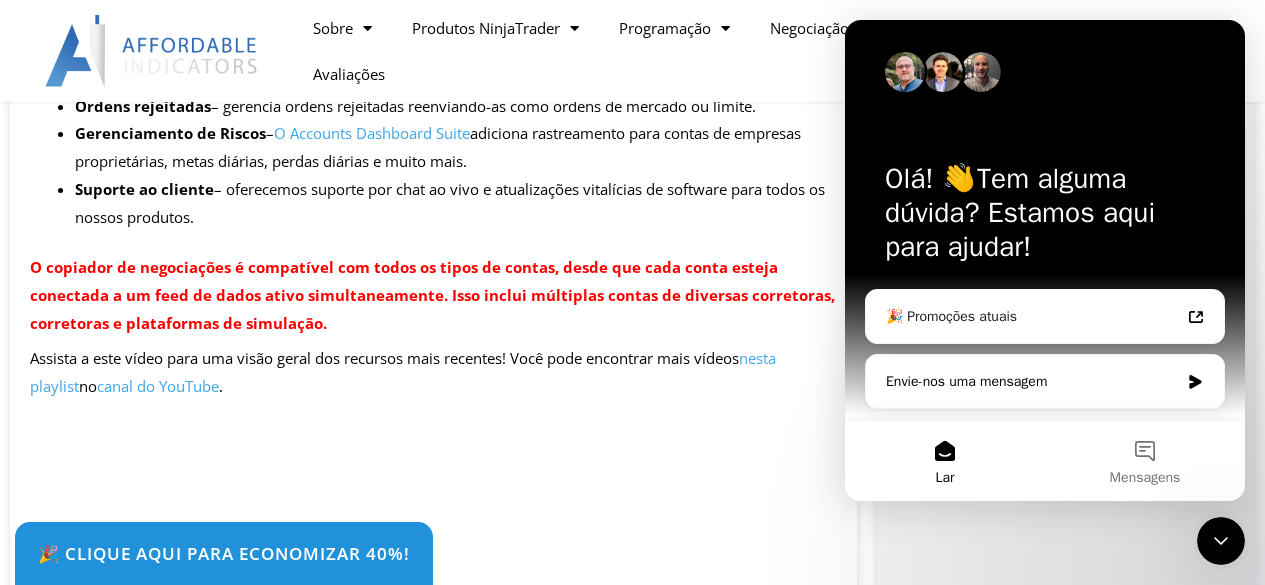 click on "Envie-nos uma mensagem" at bounding box center (966, 381) 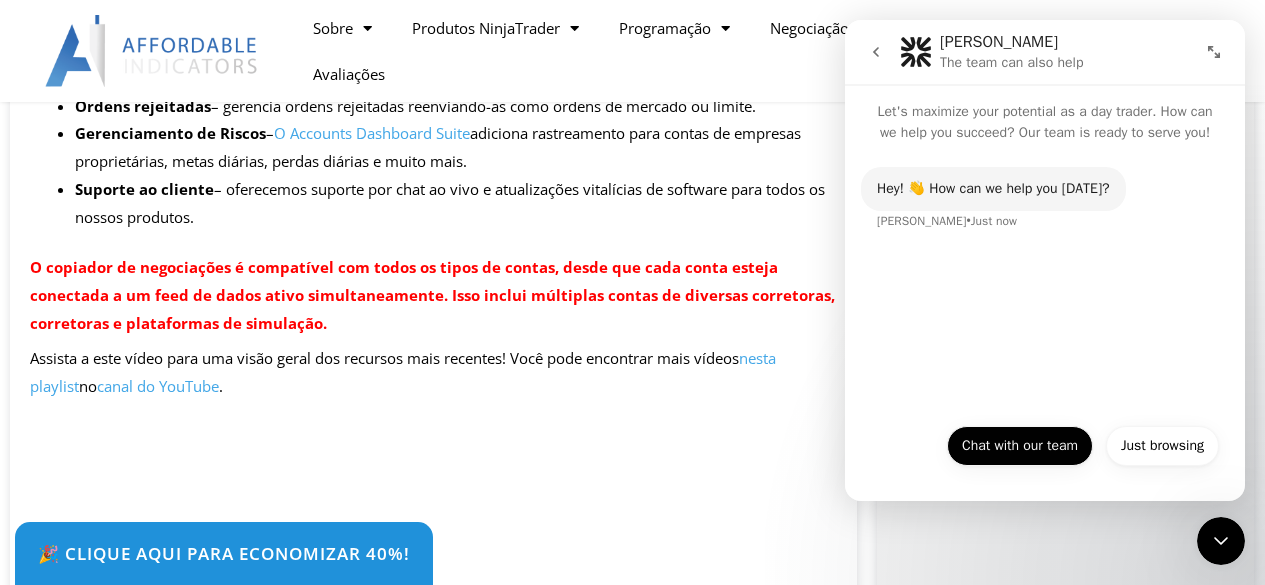 click on "Chat with our team" at bounding box center (1020, 446) 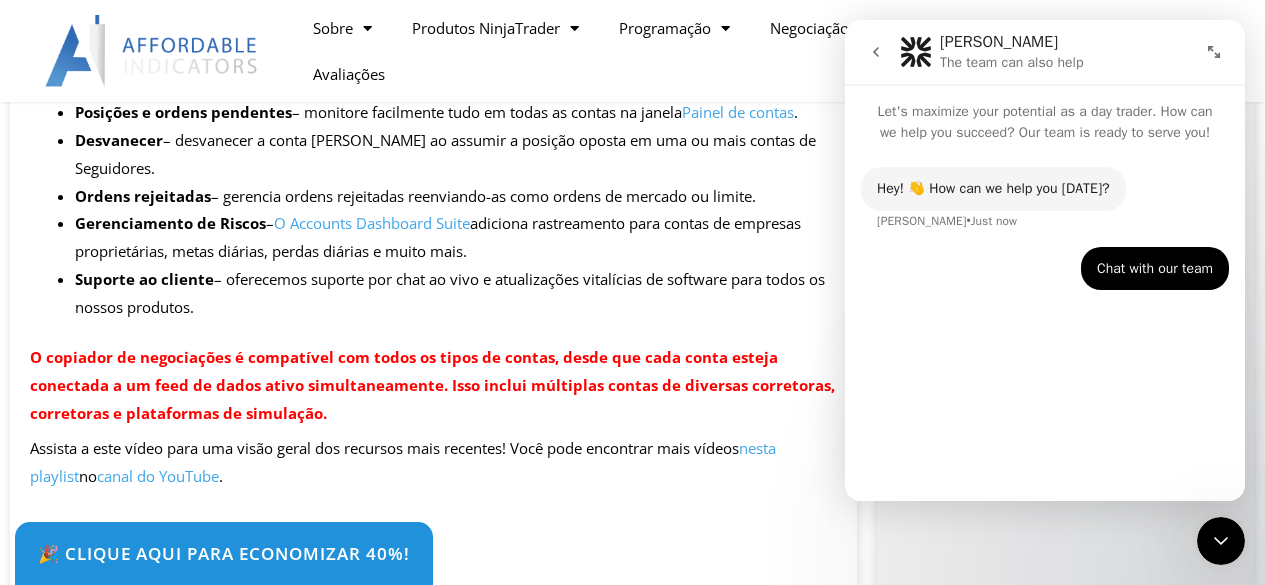 scroll, scrollTop: 1423, scrollLeft: 0, axis: vertical 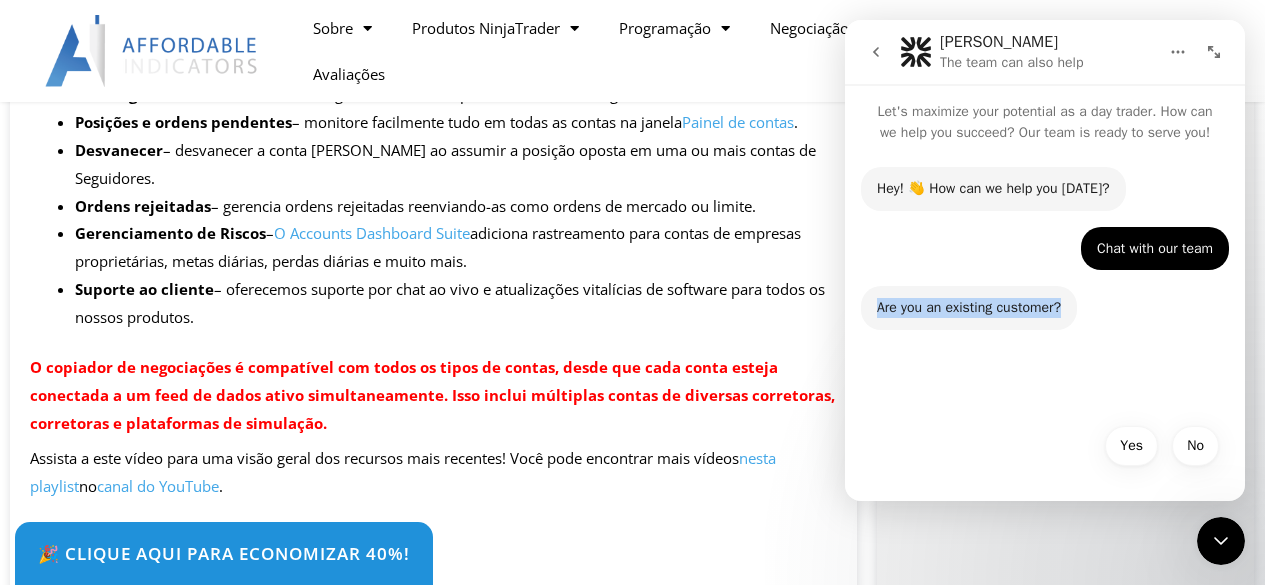 drag, startPoint x: 1065, startPoint y: 308, endPoint x: 876, endPoint y: 303, distance: 189.06613 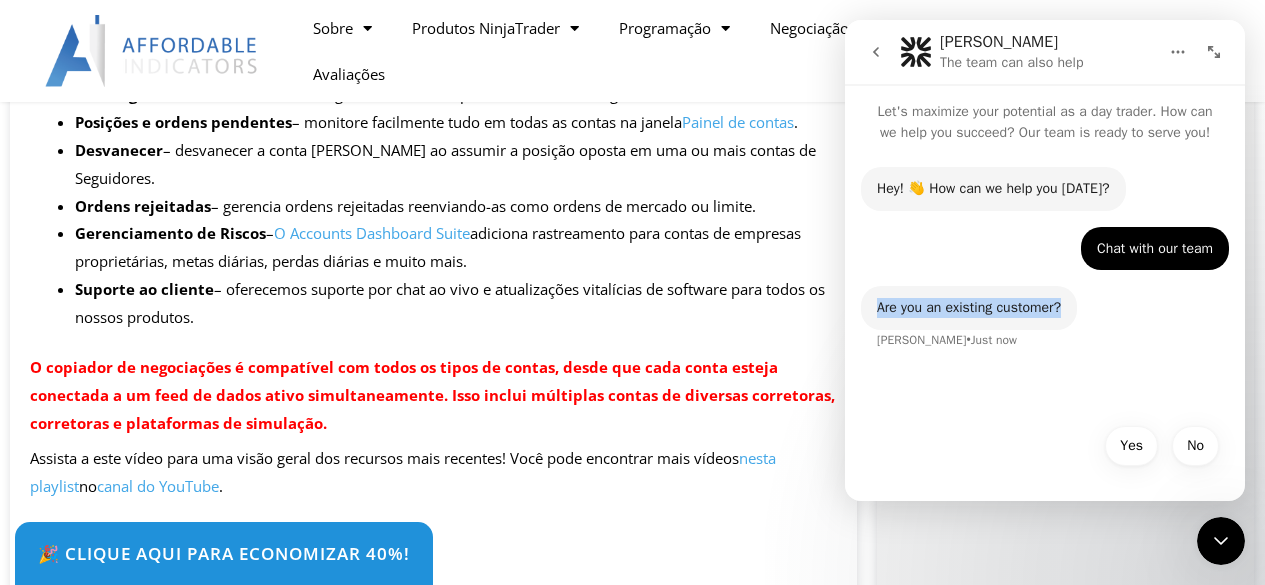 copy on "Are you an existing customer?" 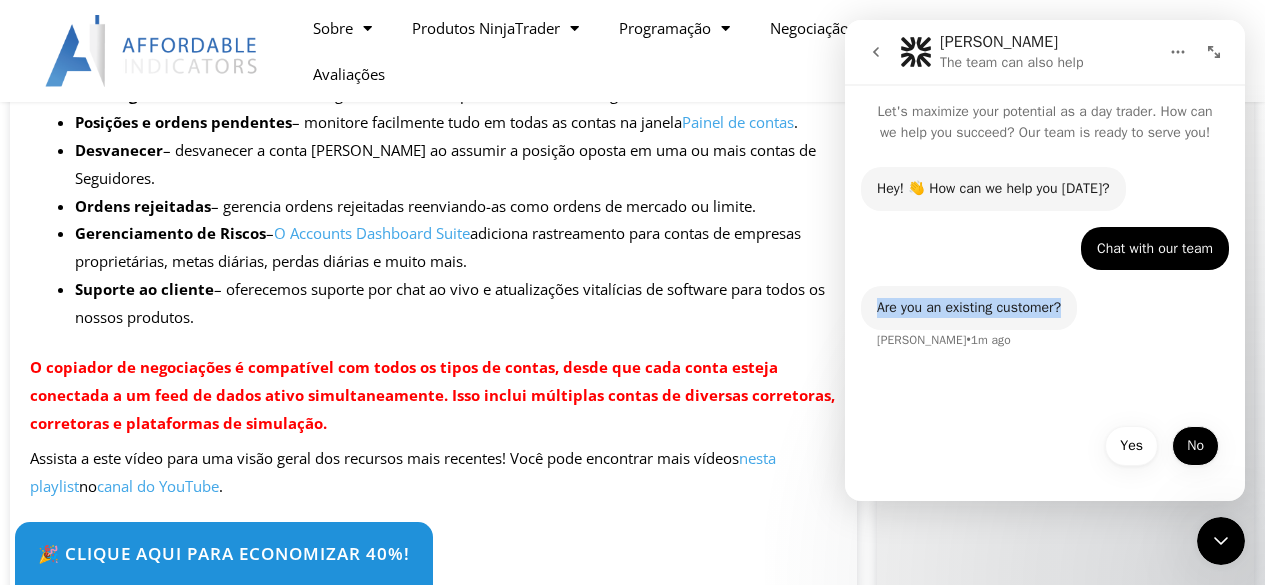 click on "No" at bounding box center (1195, 446) 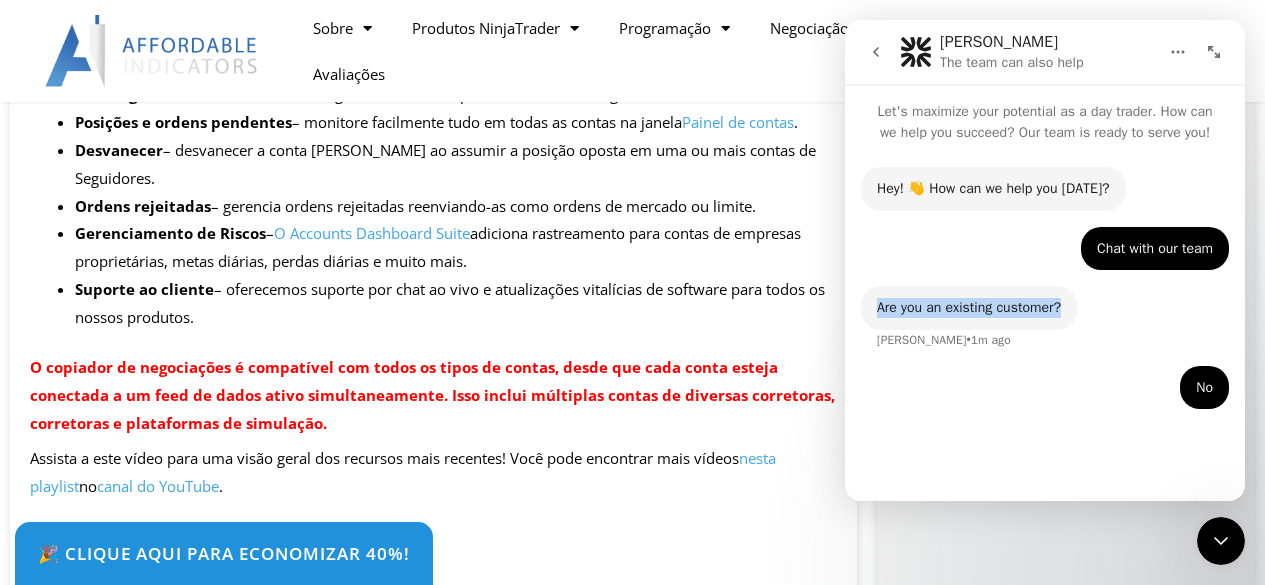 scroll, scrollTop: 14, scrollLeft: 0, axis: vertical 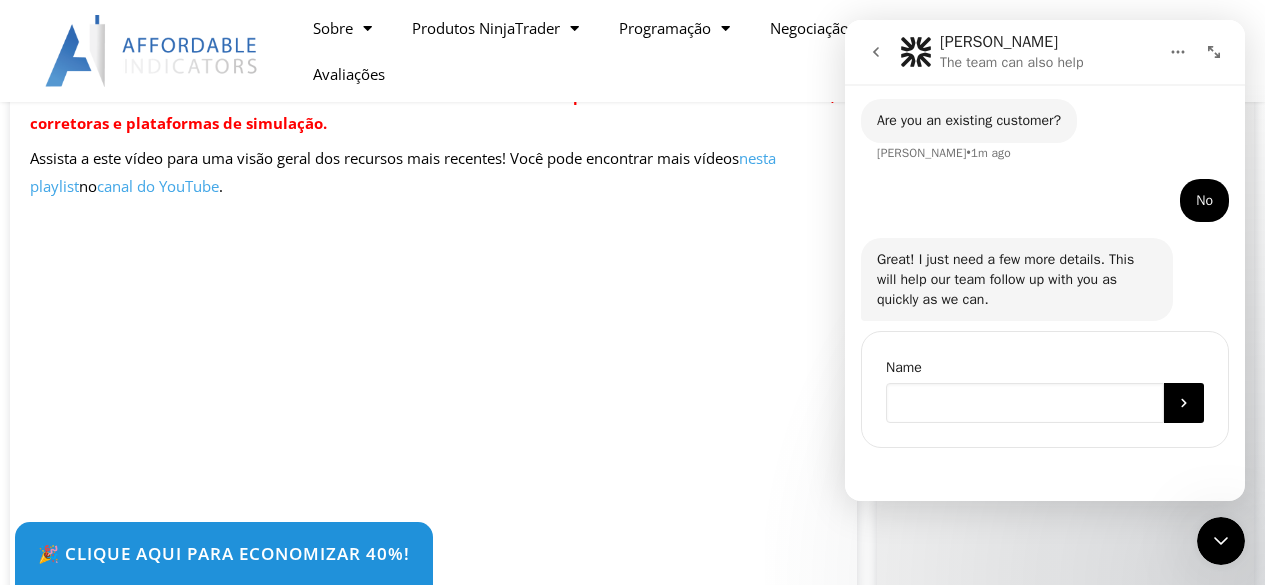 click at bounding box center [1025, 403] 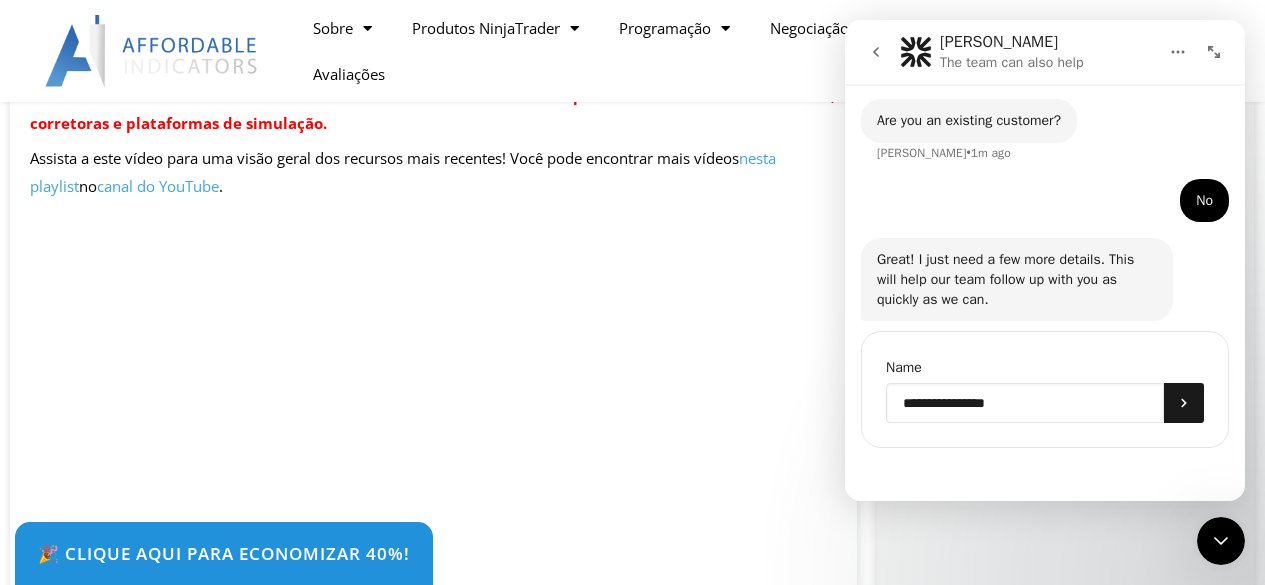 type on "**********" 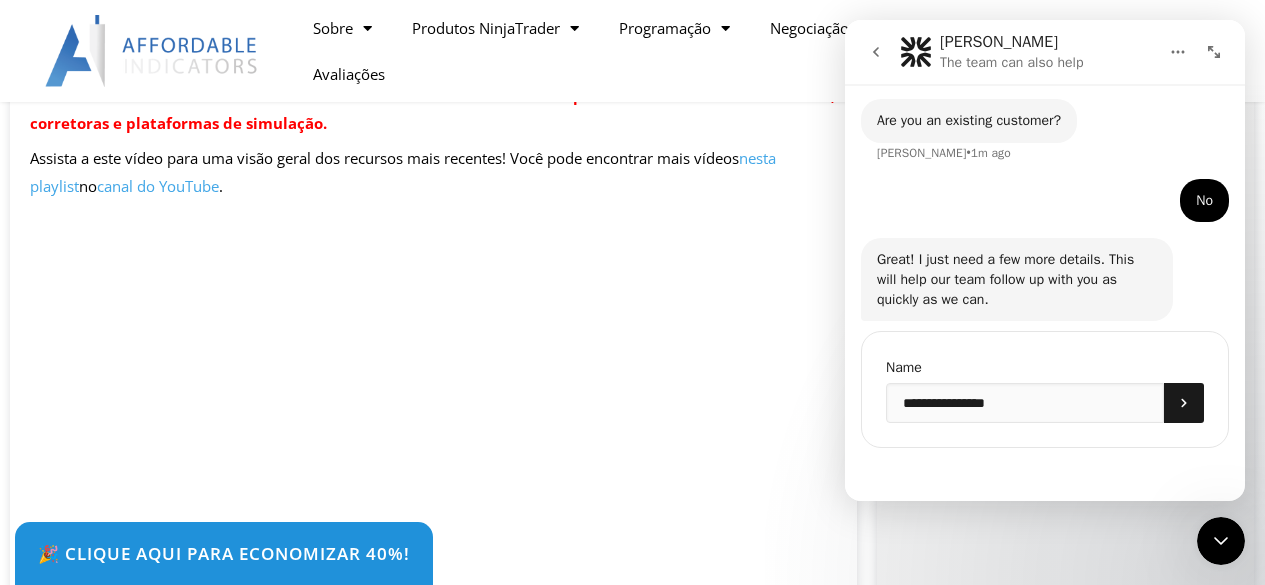 click at bounding box center [1184, 403] 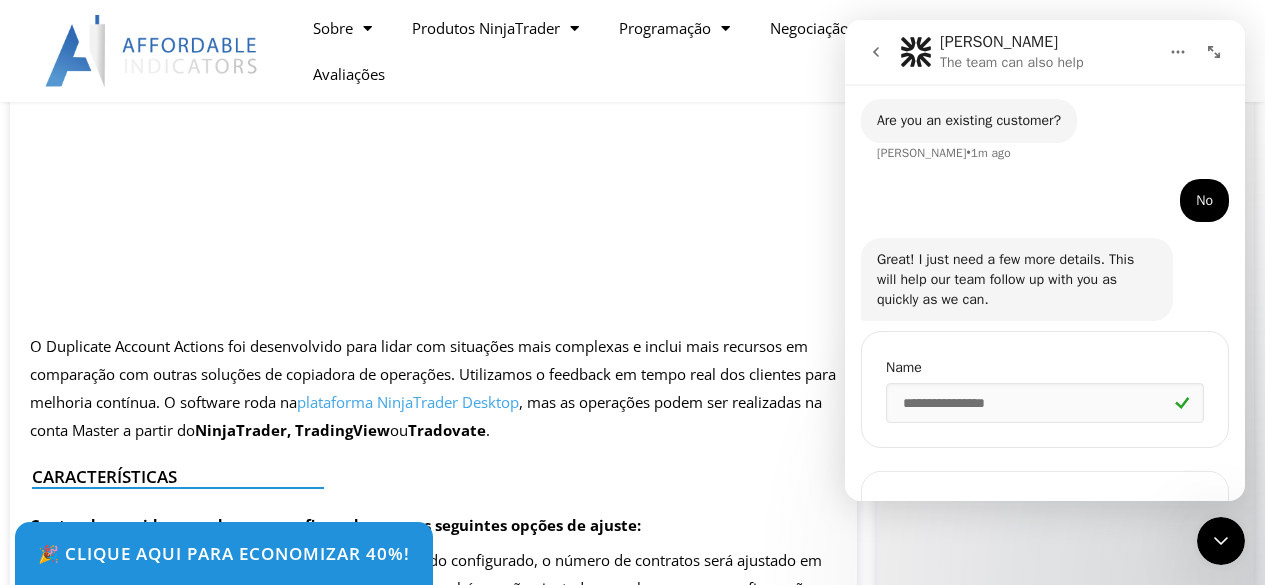scroll, scrollTop: 297, scrollLeft: 0, axis: vertical 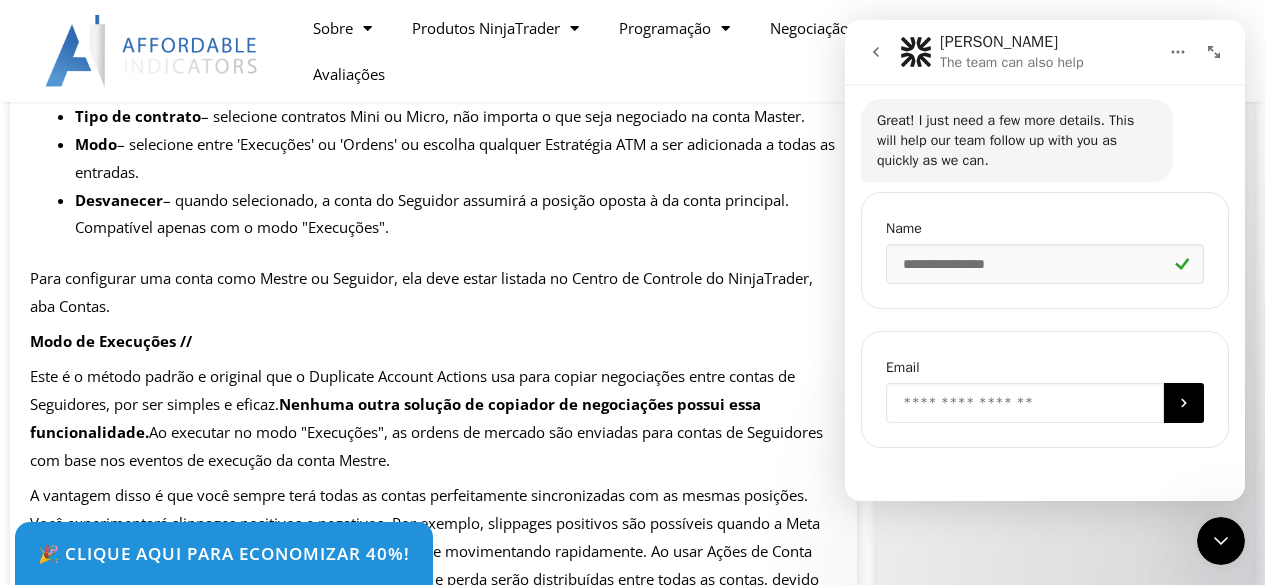click at bounding box center (1025, 403) 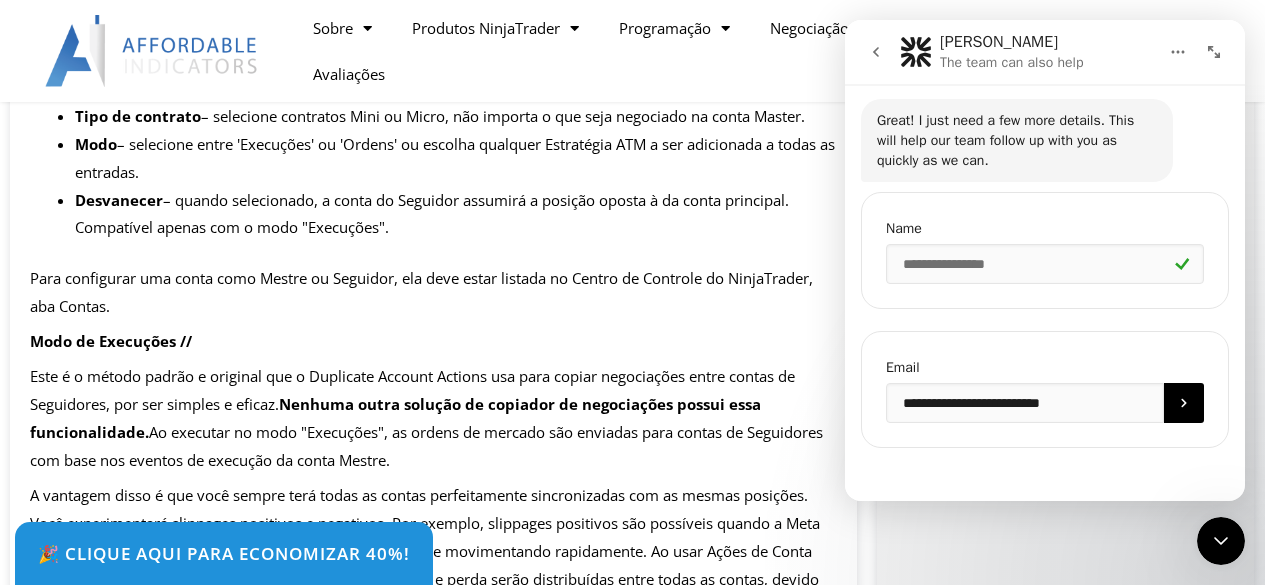click on "**********" at bounding box center (1045, 389) 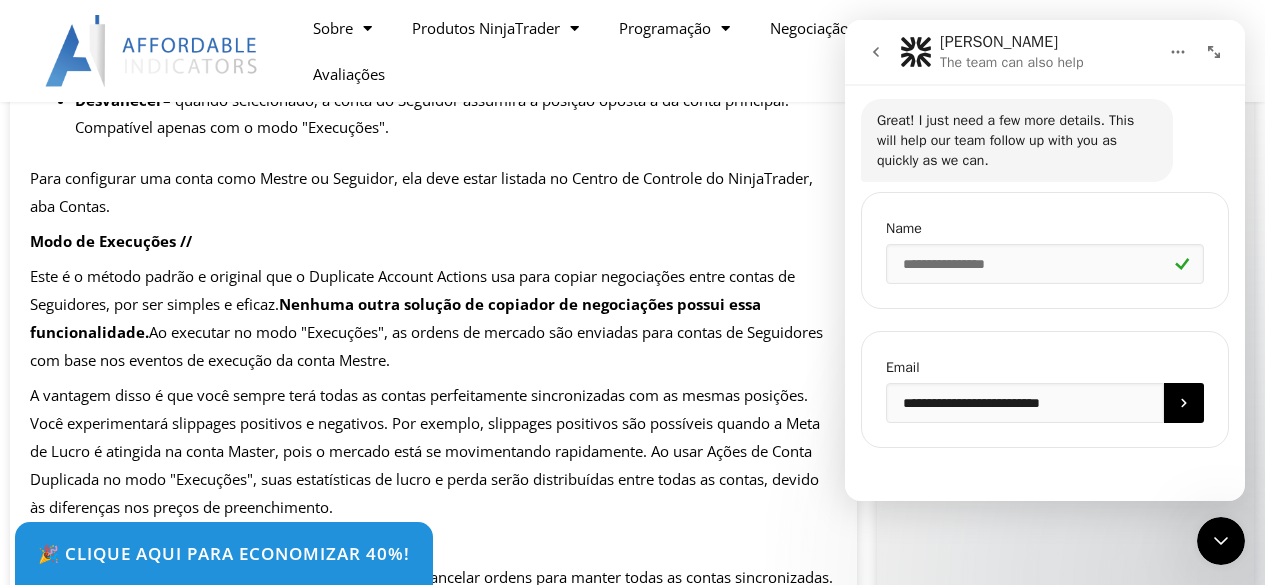 scroll, scrollTop: 2823, scrollLeft: 0, axis: vertical 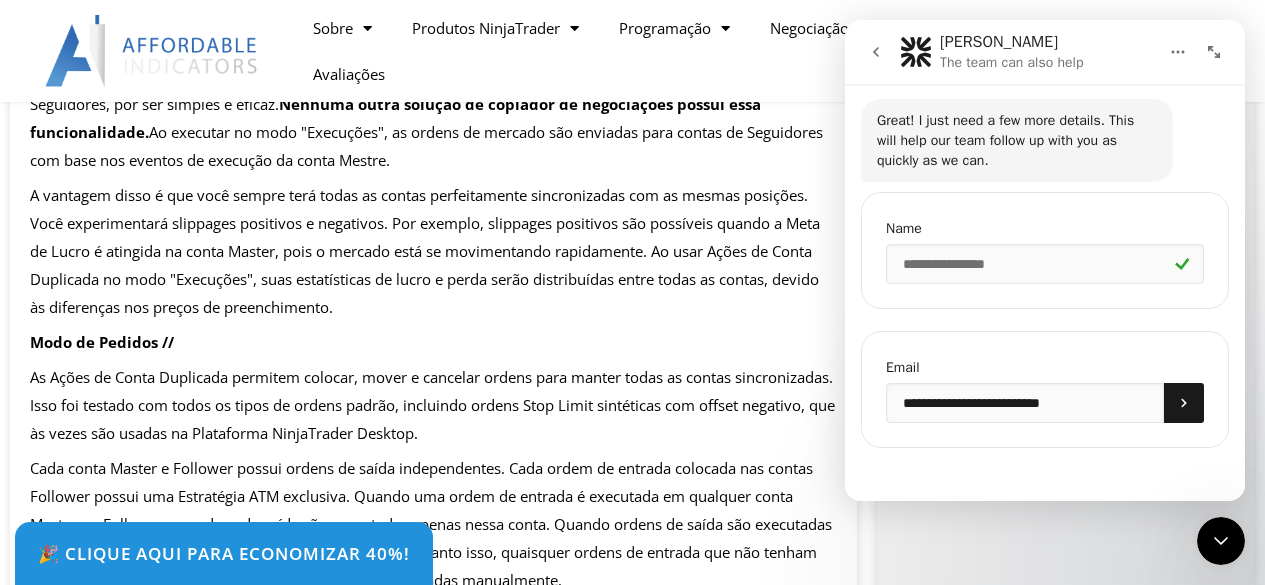 click at bounding box center [1184, 403] 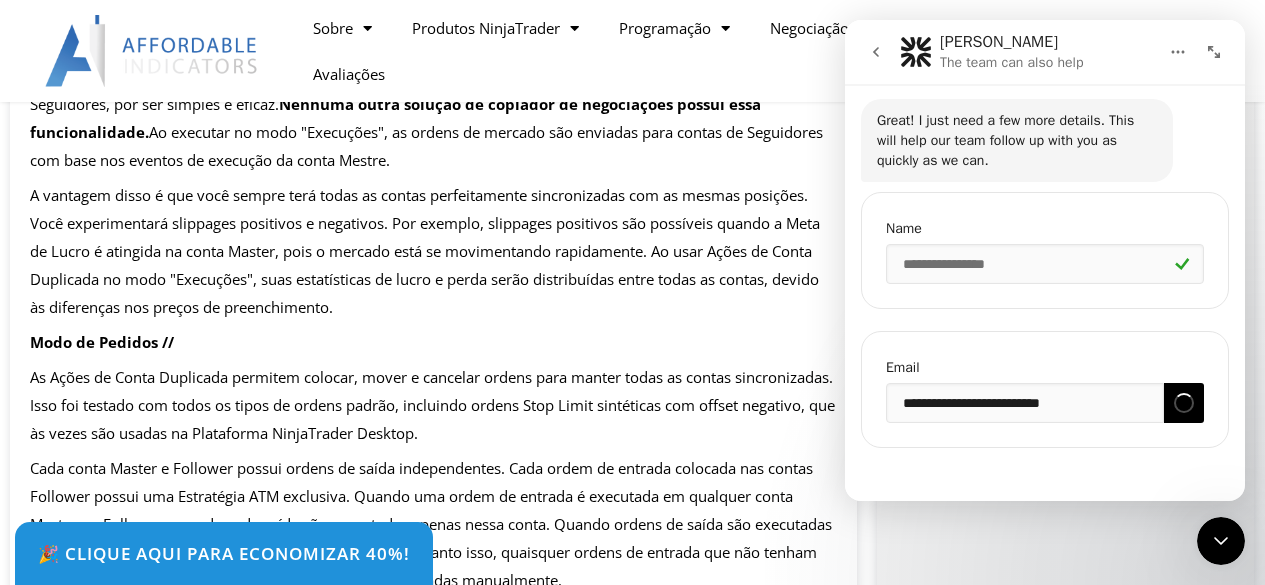 scroll, scrollTop: 3123, scrollLeft: 0, axis: vertical 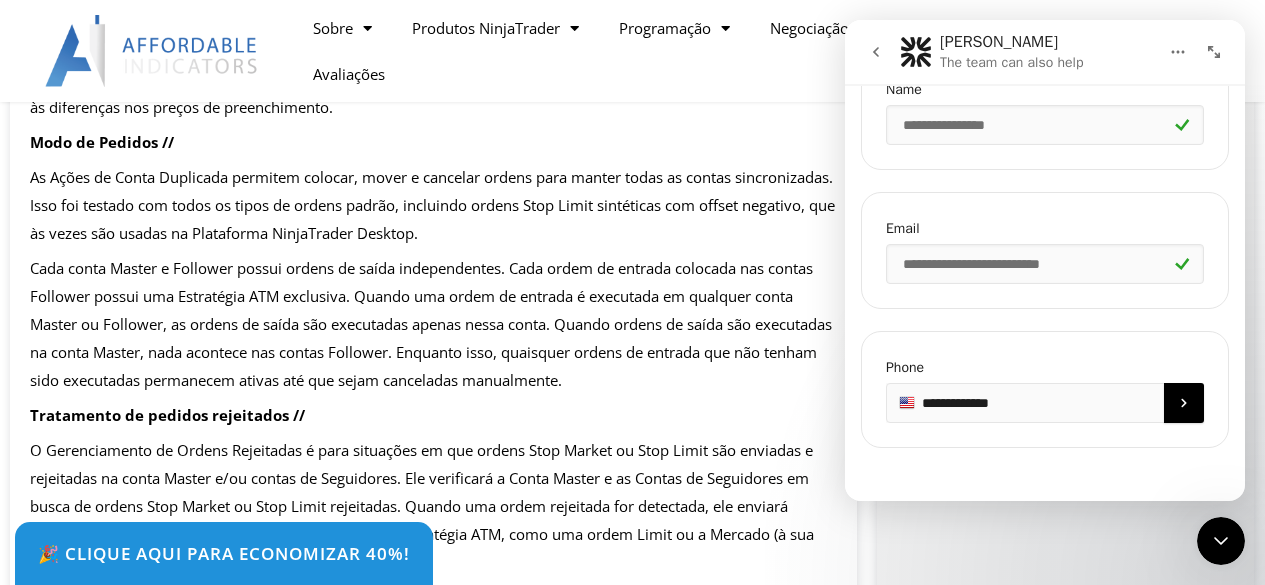 type on "**********" 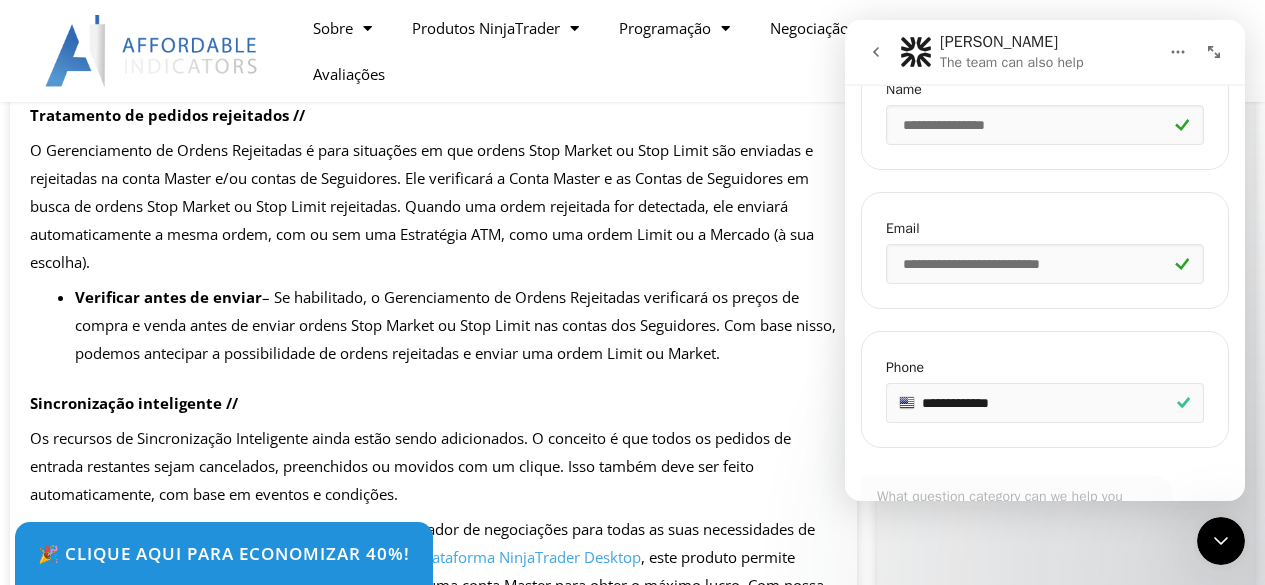 scroll, scrollTop: 3623, scrollLeft: 0, axis: vertical 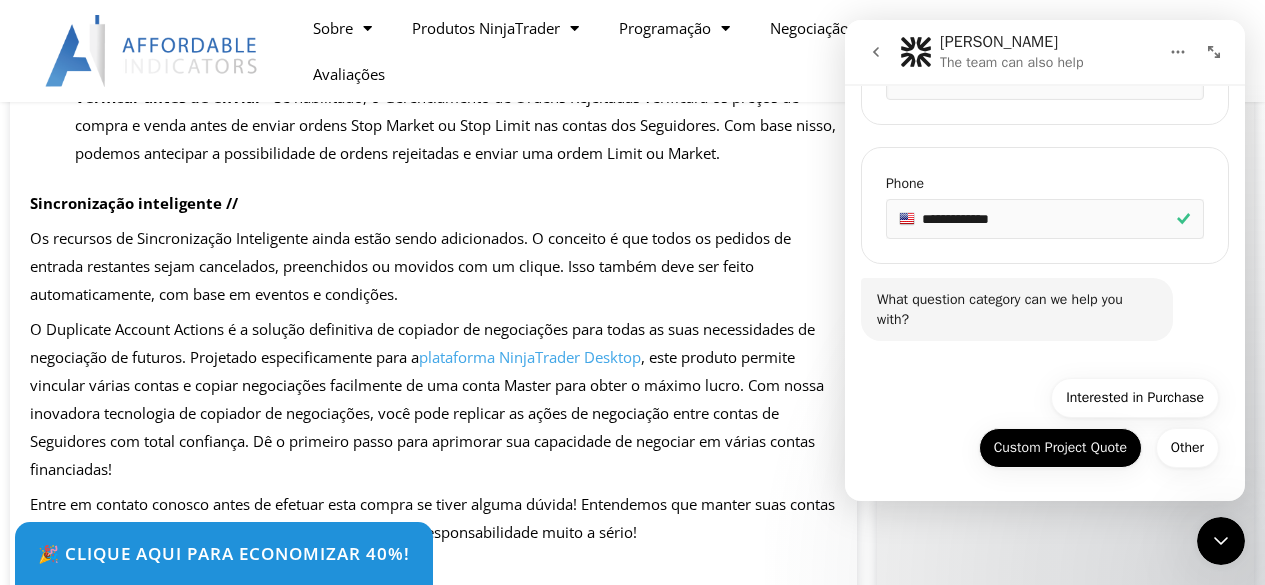 click on "Custom Project Quote" at bounding box center (1060, 448) 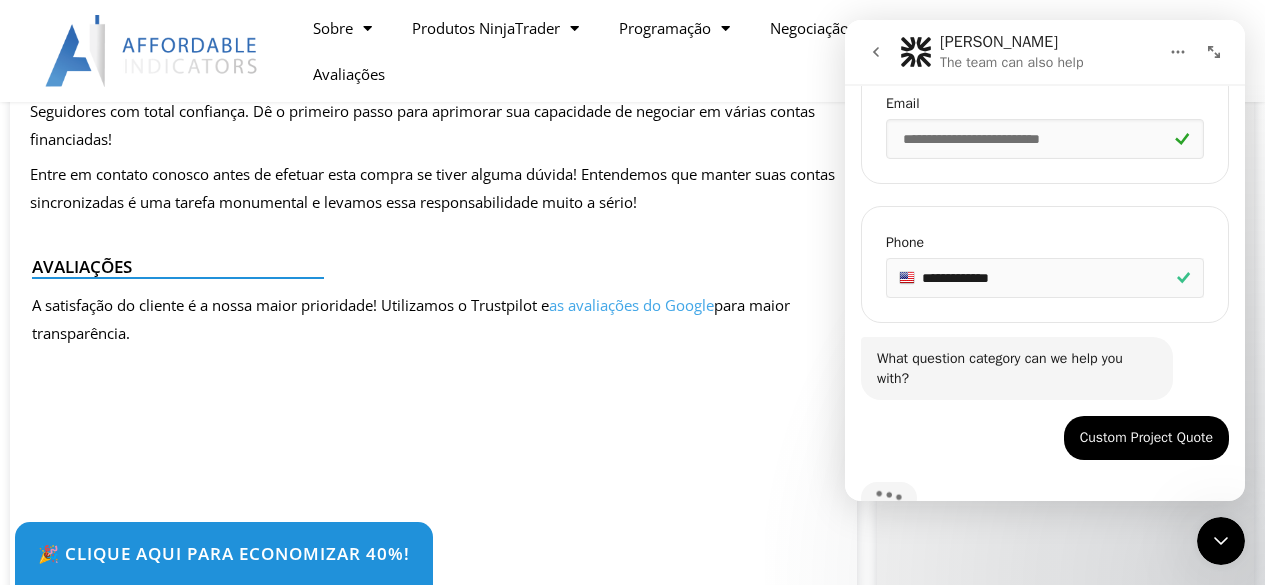 scroll, scrollTop: 655, scrollLeft: 0, axis: vertical 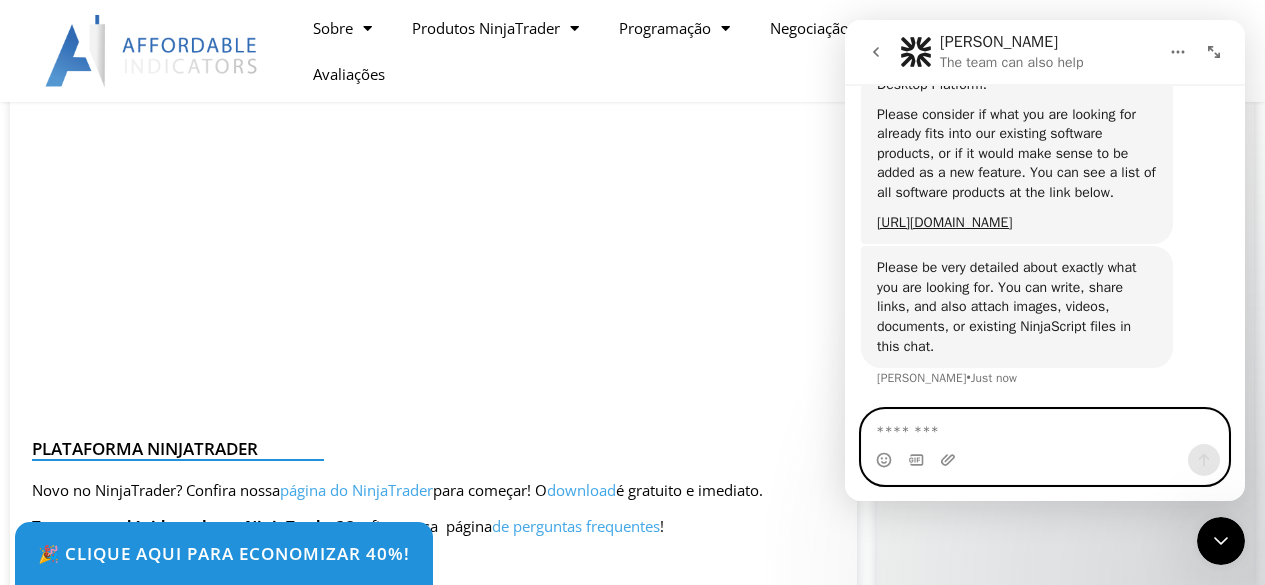 click at bounding box center [1045, 427] 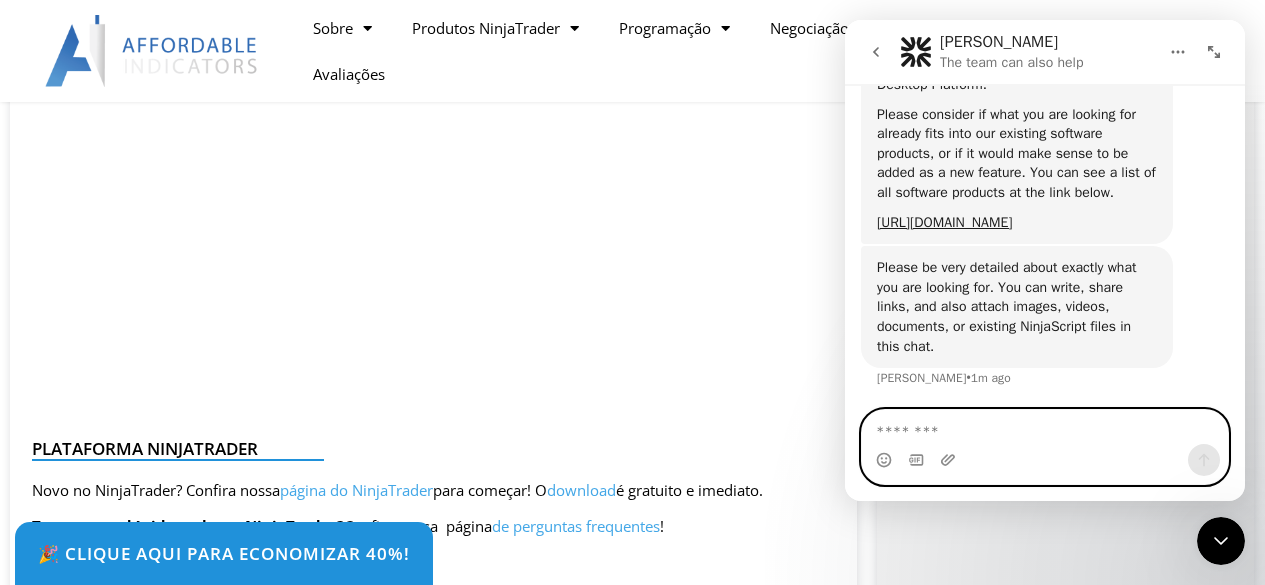 paste on "**********" 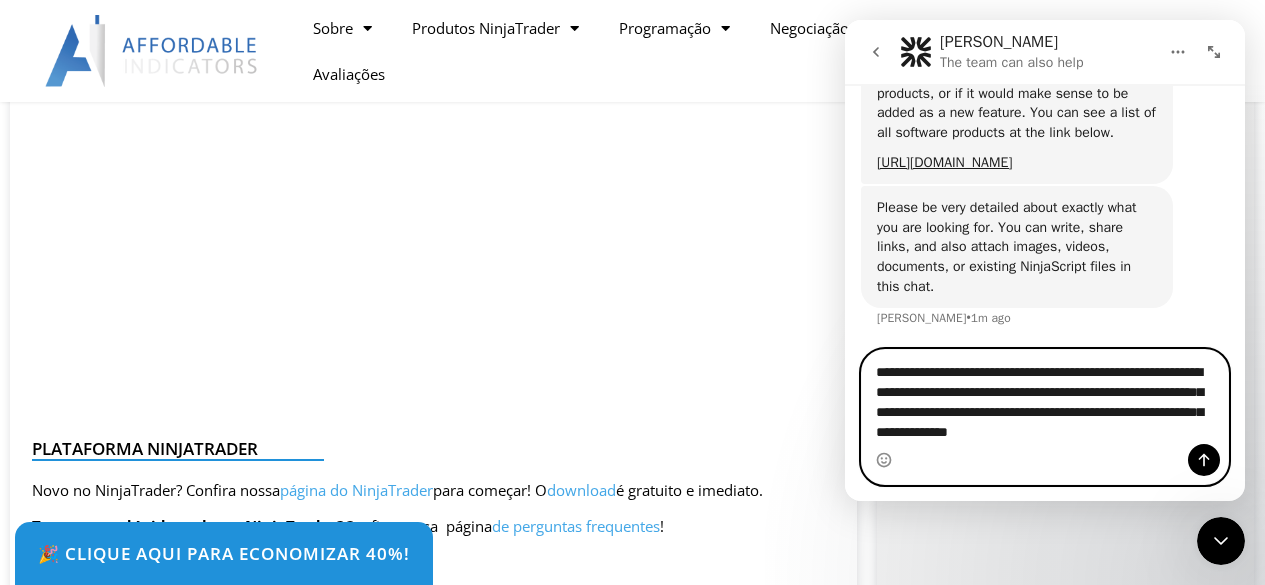 type 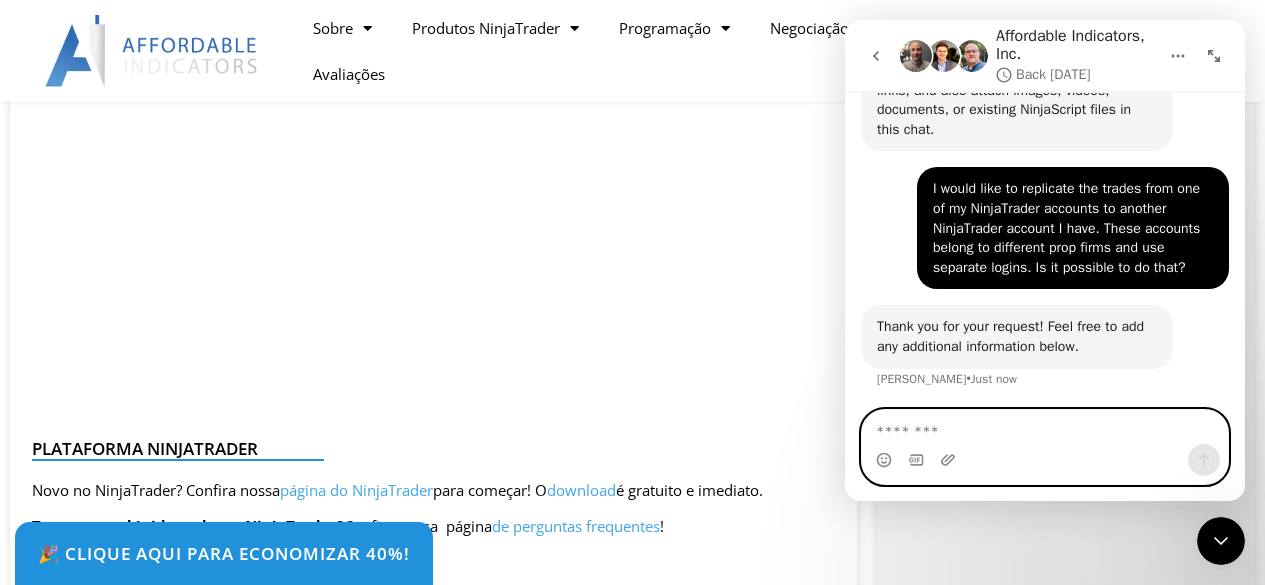 scroll, scrollTop: 1384, scrollLeft: 0, axis: vertical 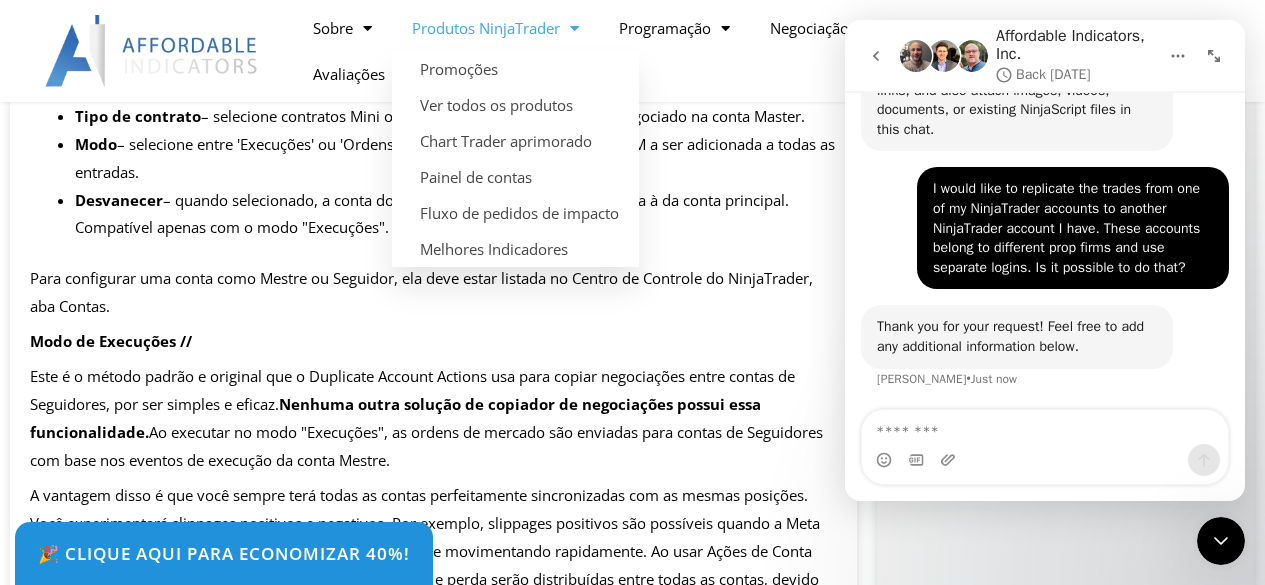 click on "Produtos NinjaTrader" 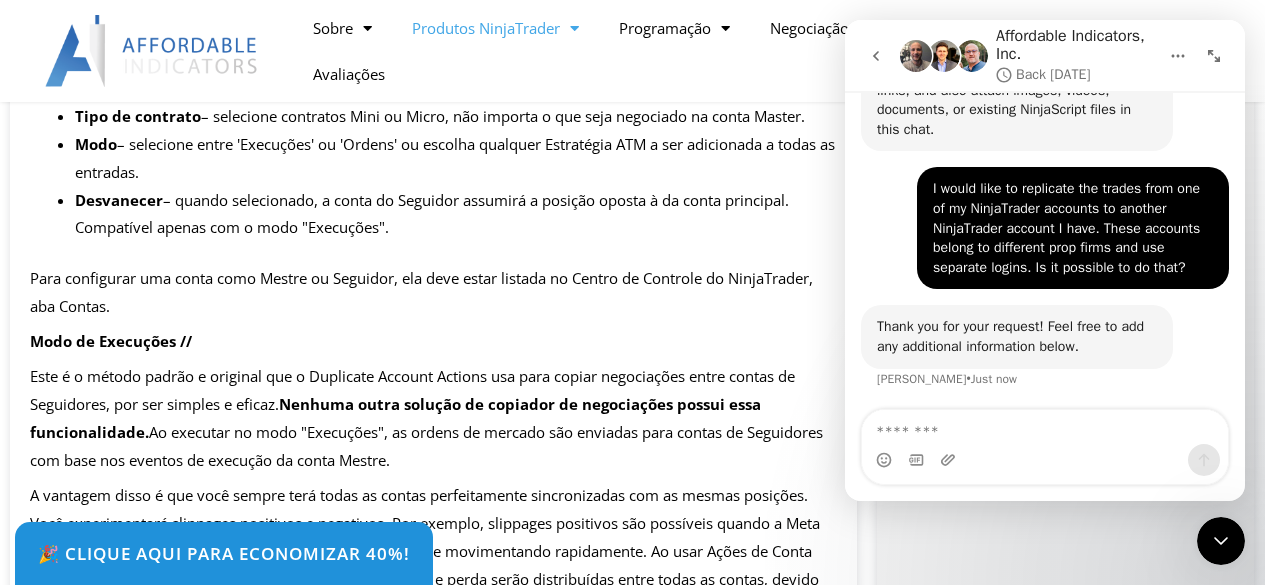 click on "Produtos NinjaTrader" 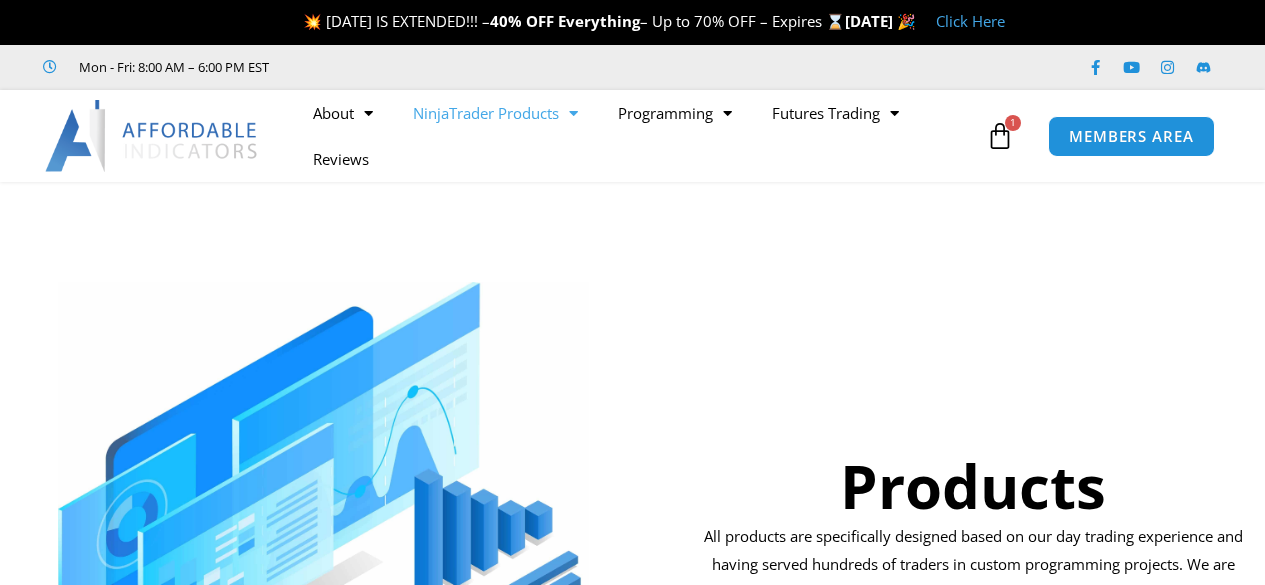 scroll, scrollTop: 0, scrollLeft: 0, axis: both 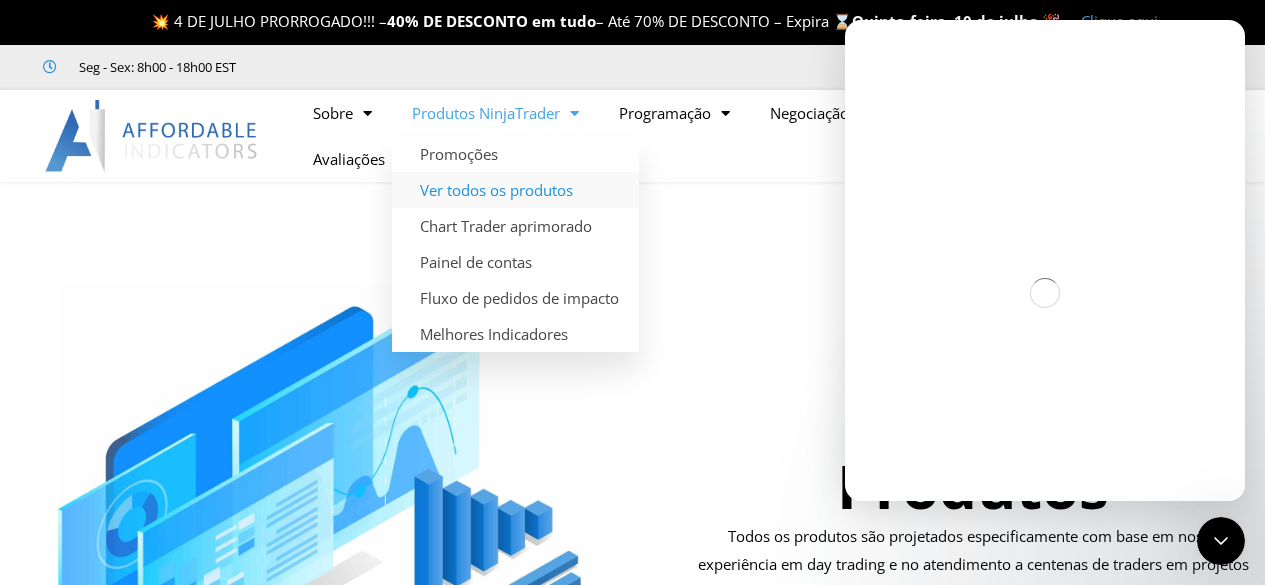 click on "Ver todos os produtos" 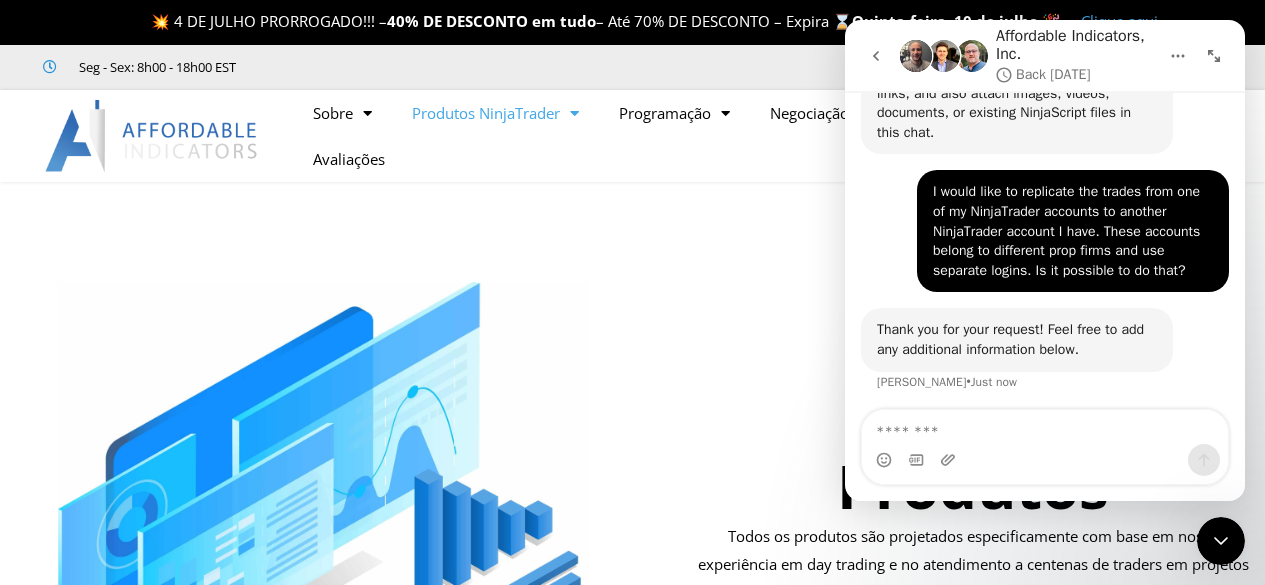 scroll, scrollTop: 1364, scrollLeft: 0, axis: vertical 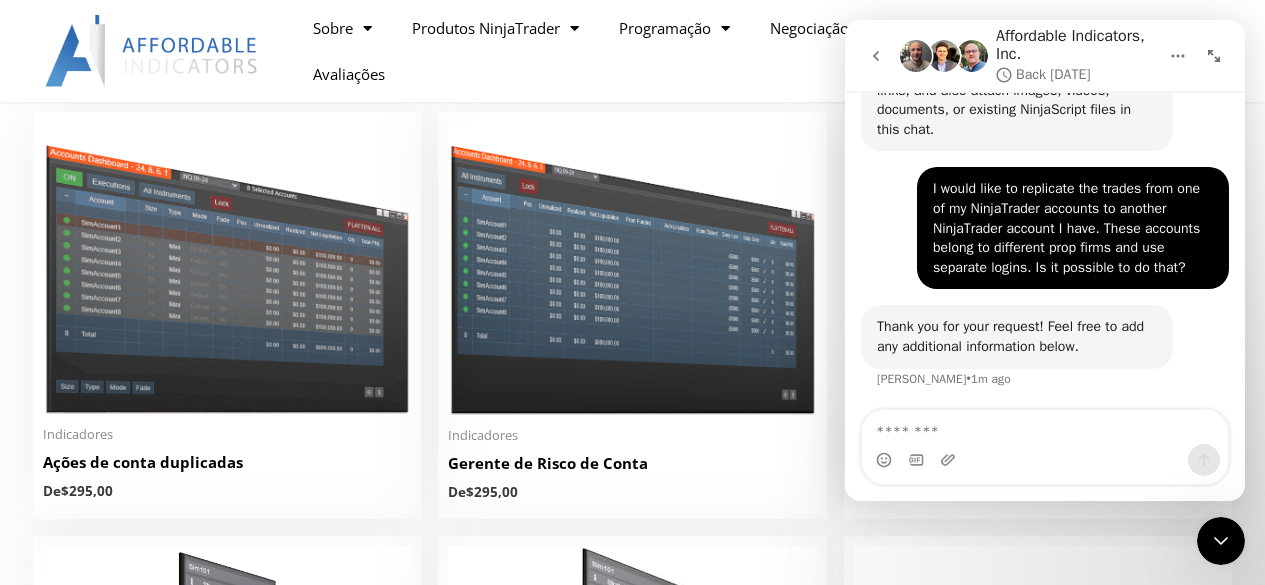 click 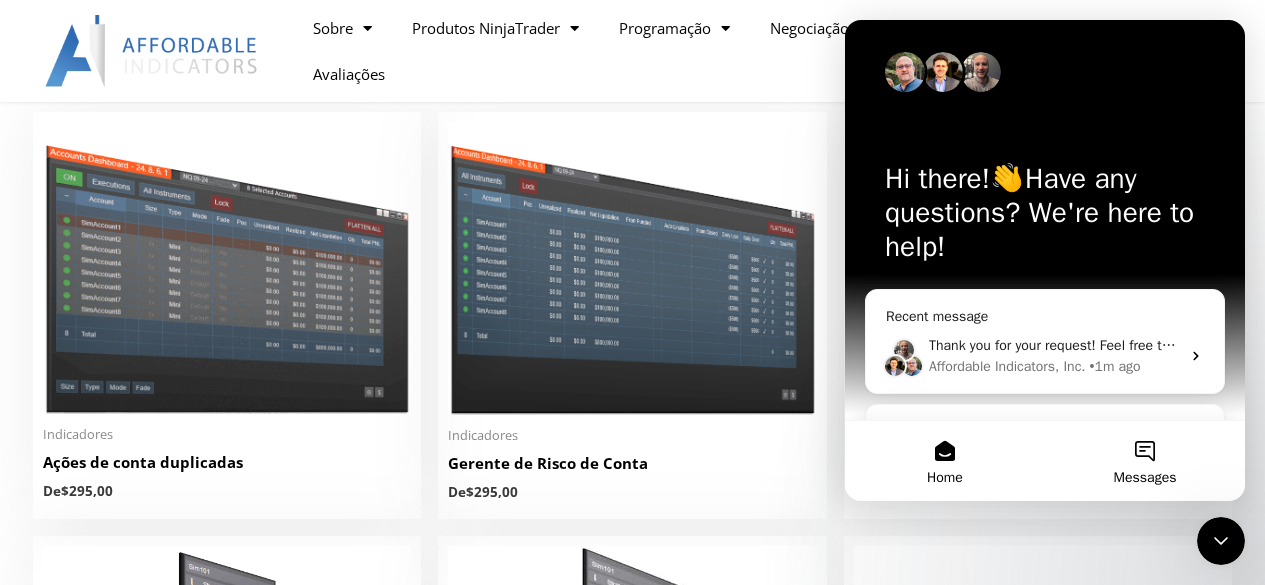 click on "Messages" at bounding box center (1145, 461) 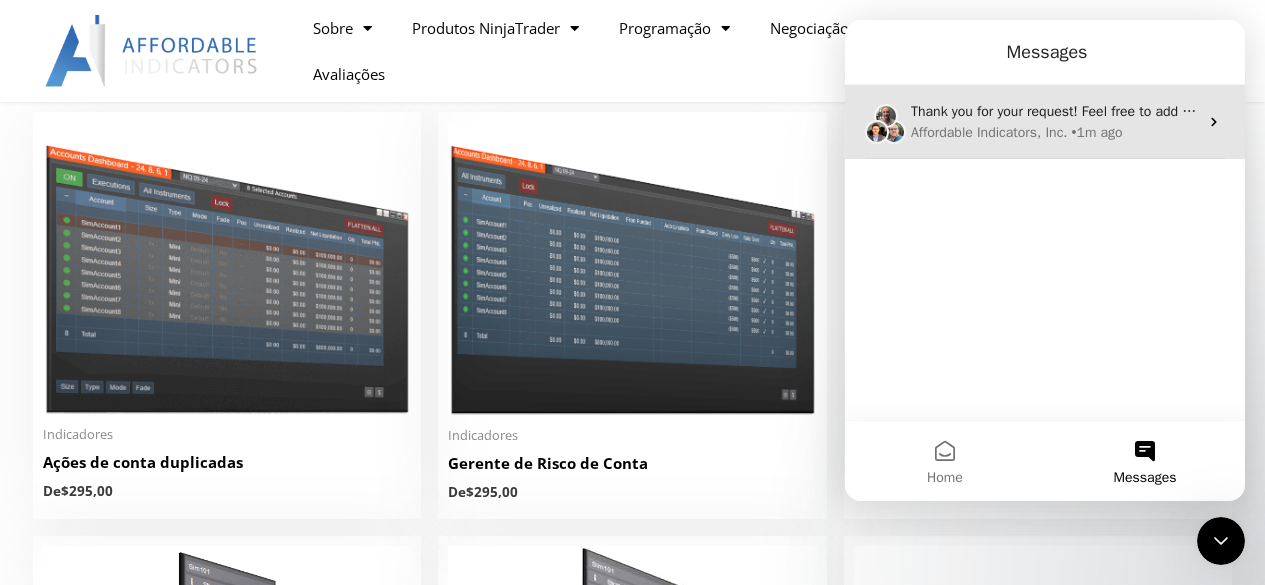 click 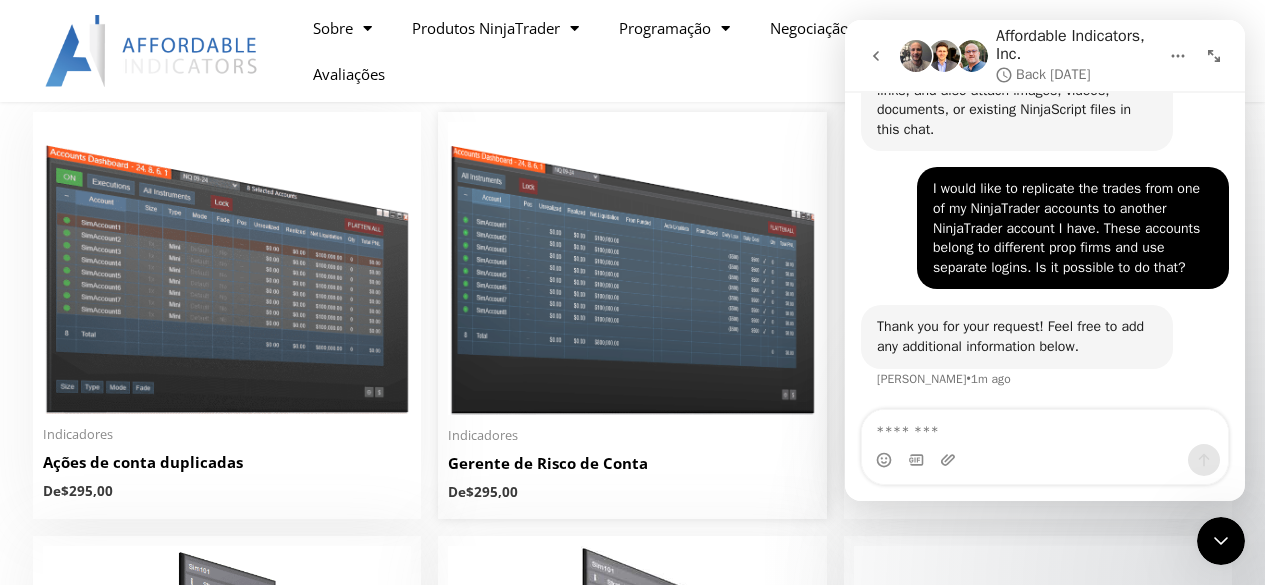 scroll, scrollTop: 1364, scrollLeft: 0, axis: vertical 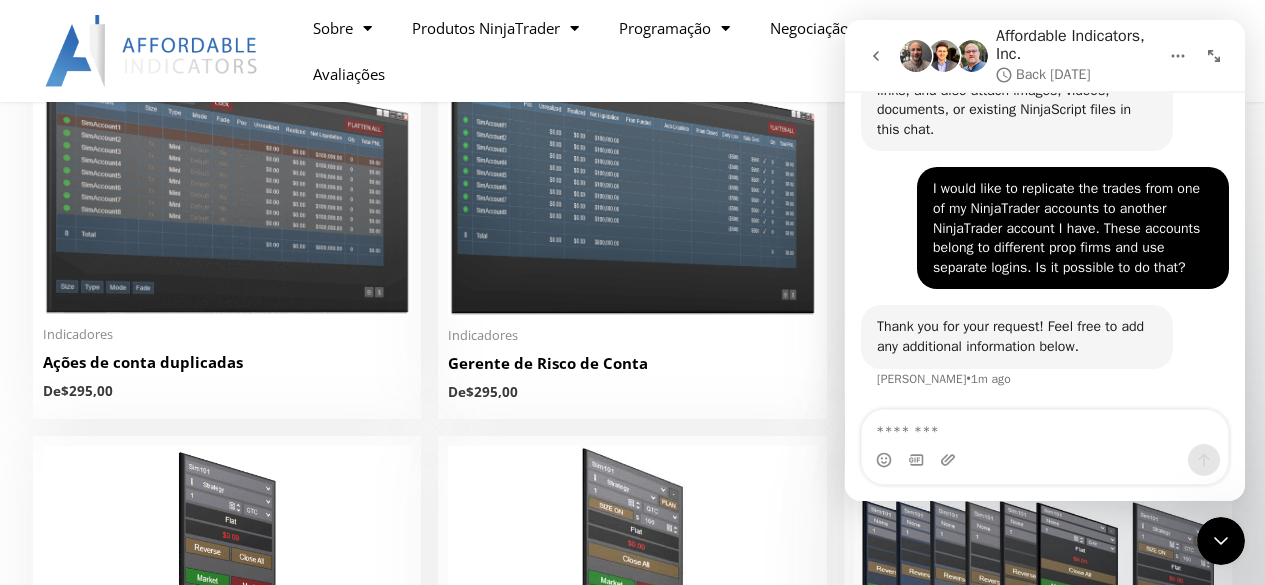 click at bounding box center [632, 604] 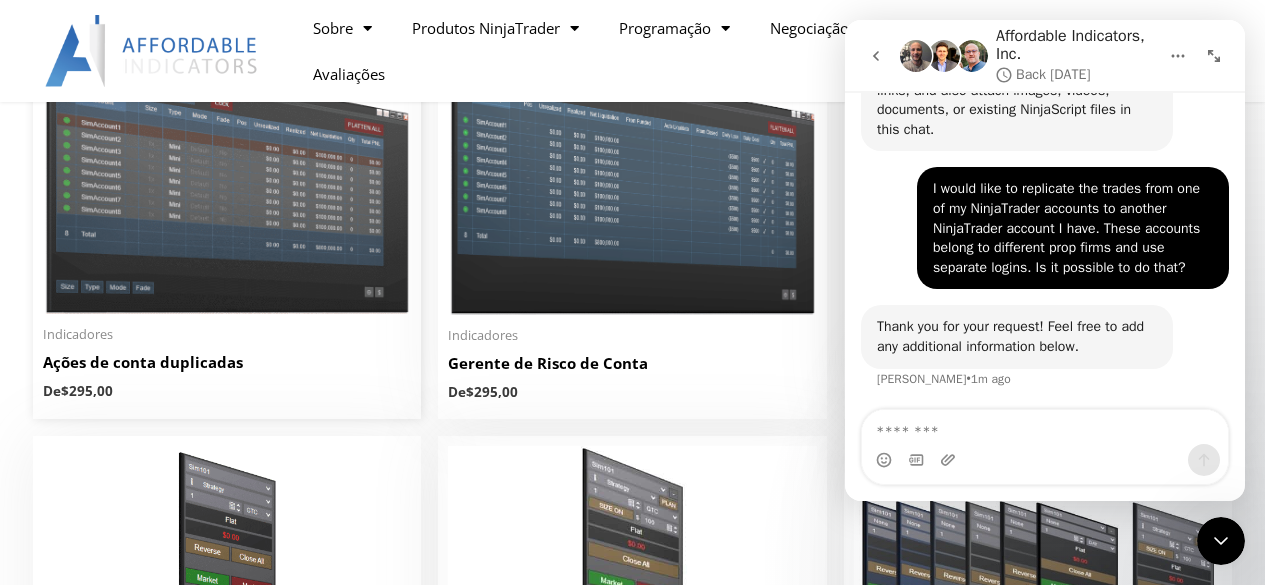 click on "Ações de conta duplicadas" at bounding box center (143, 362) 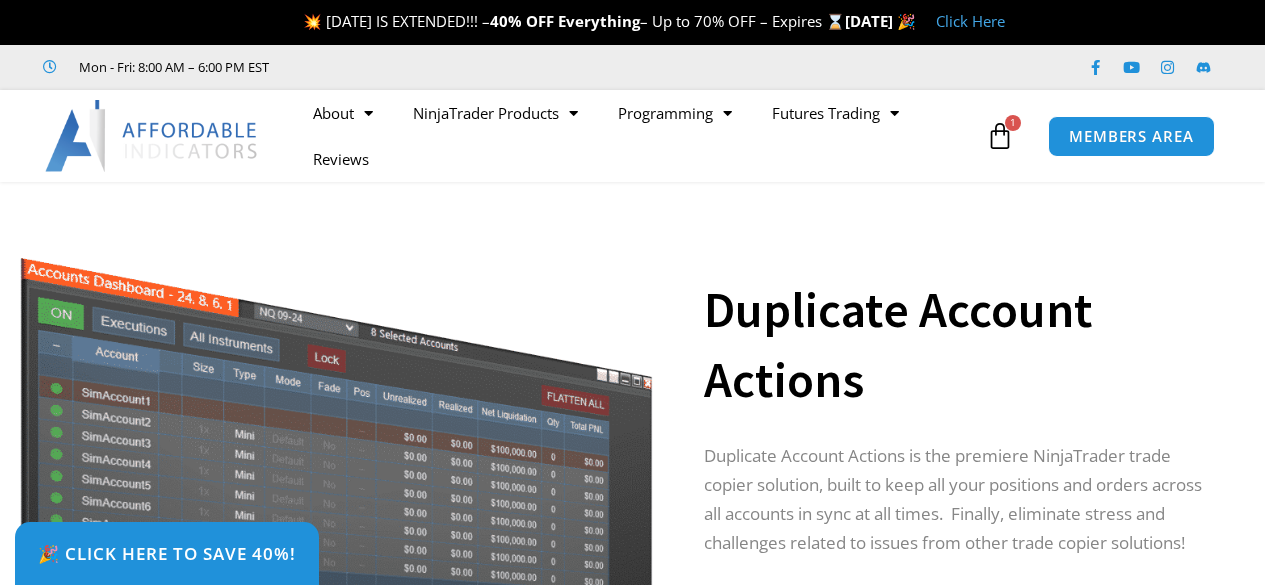 scroll, scrollTop: 0, scrollLeft: 0, axis: both 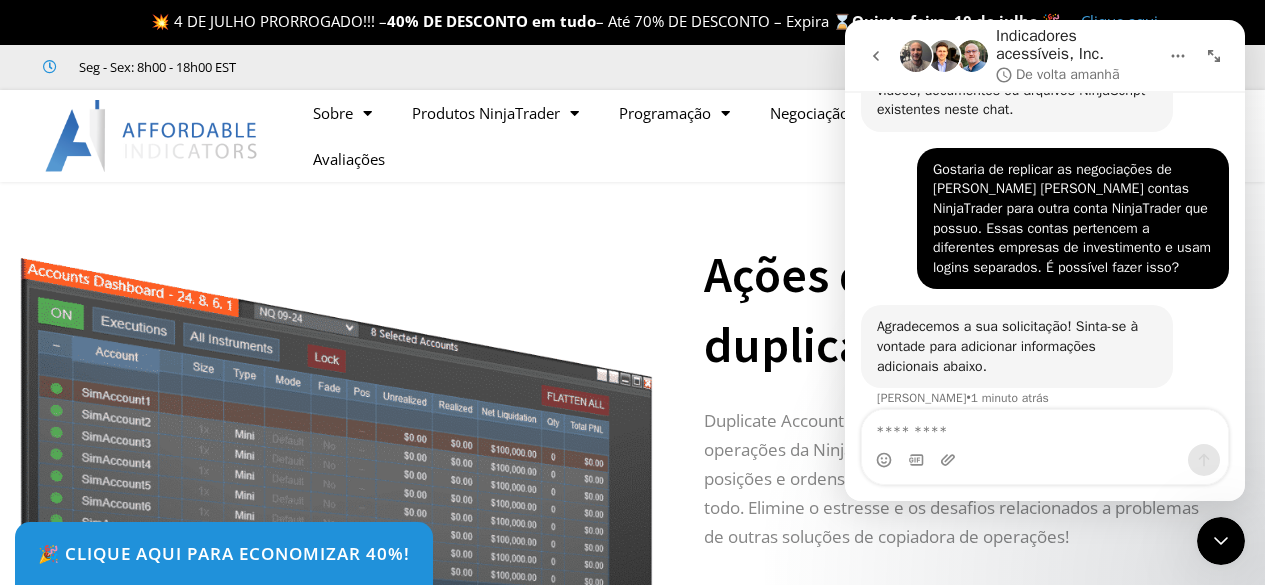 click at bounding box center (1045, 427) 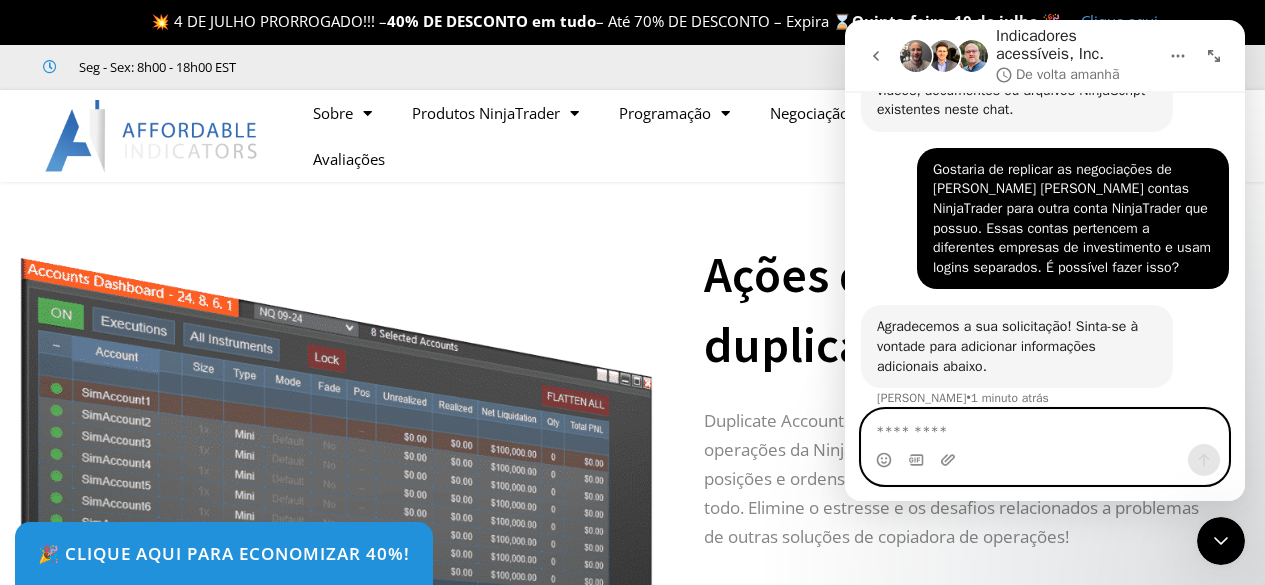click at bounding box center [1045, 427] 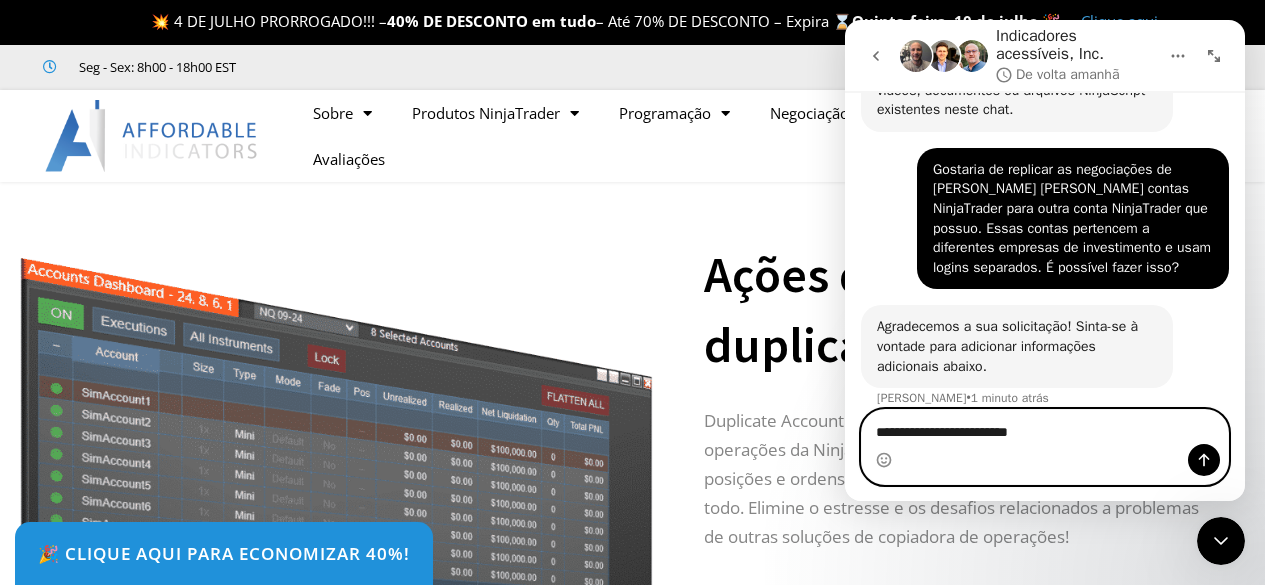 type on "**********" 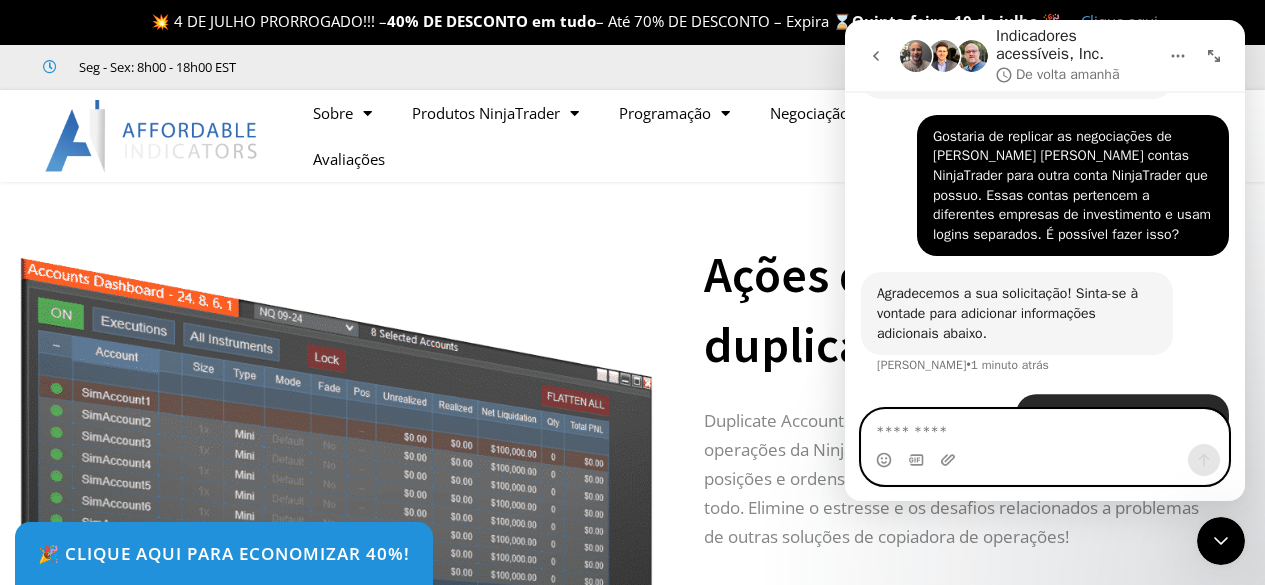 scroll, scrollTop: 1523, scrollLeft: 0, axis: vertical 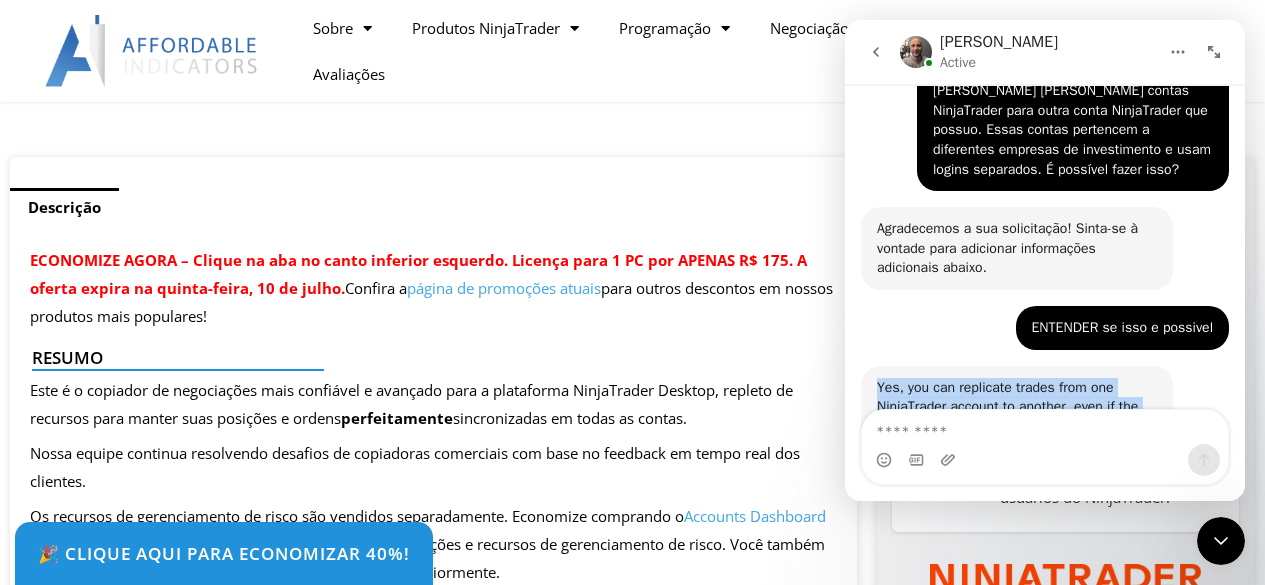 drag, startPoint x: 1046, startPoint y: 353, endPoint x: 879, endPoint y: 366, distance: 167.50522 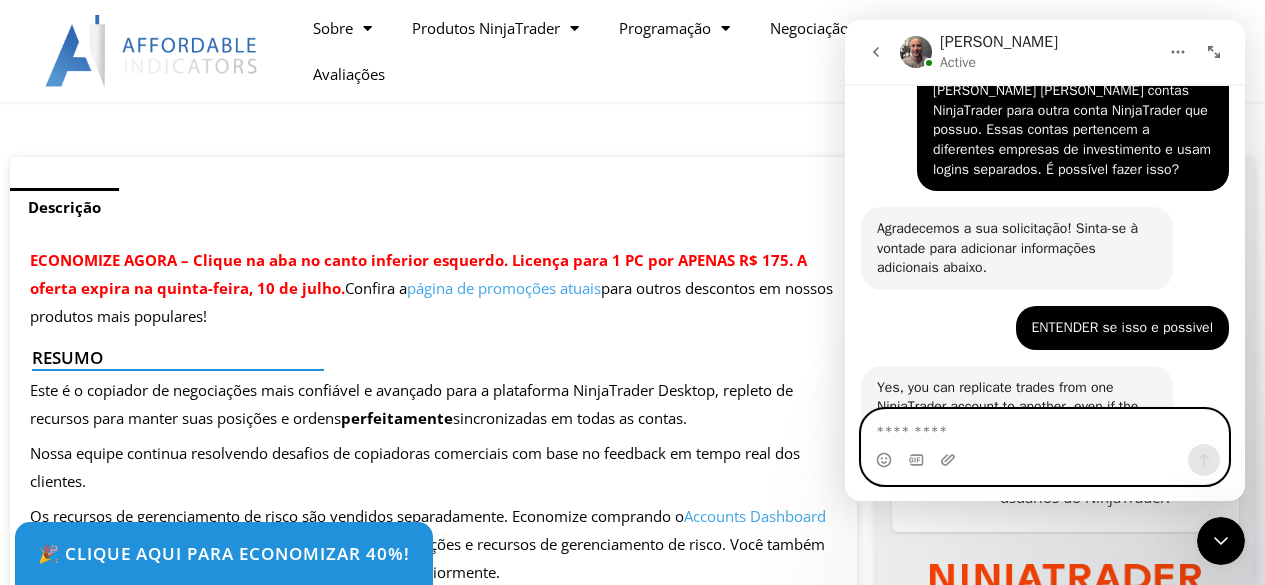 click at bounding box center (1045, 427) 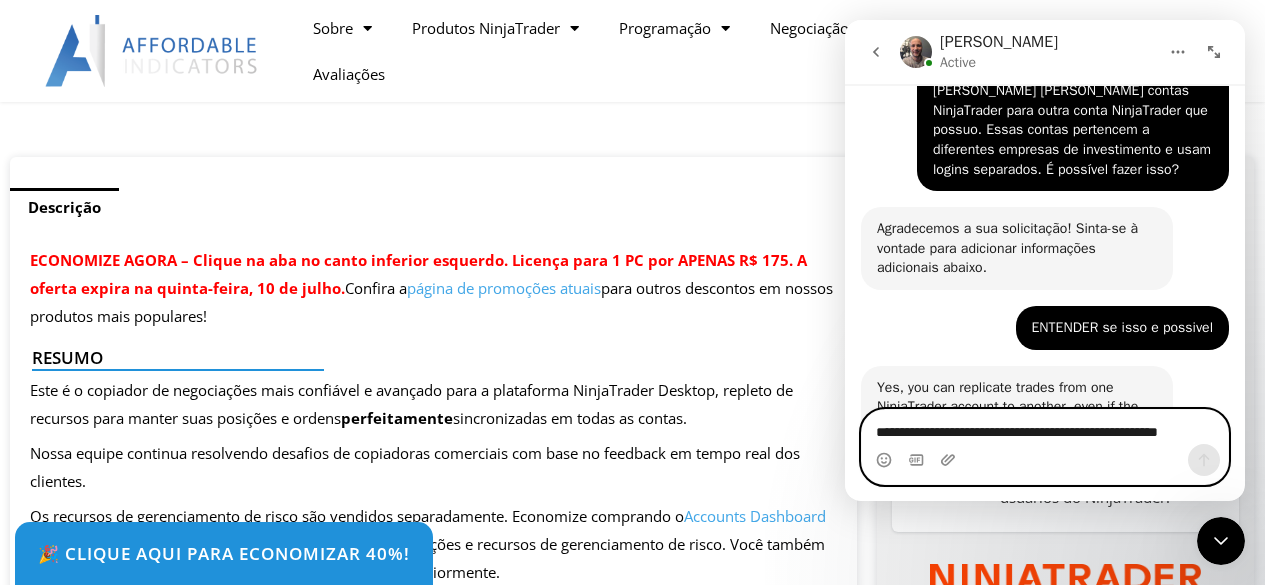scroll, scrollTop: 173, scrollLeft: 0, axis: vertical 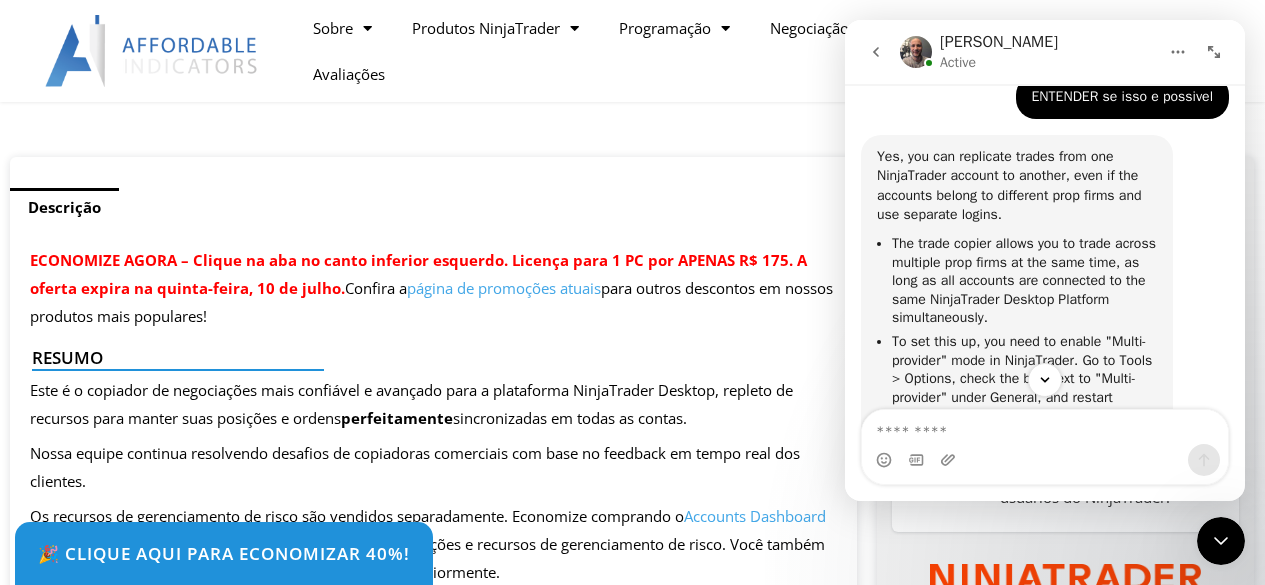 drag, startPoint x: 1126, startPoint y: 213, endPoint x: 1152, endPoint y: 320, distance: 110.11358 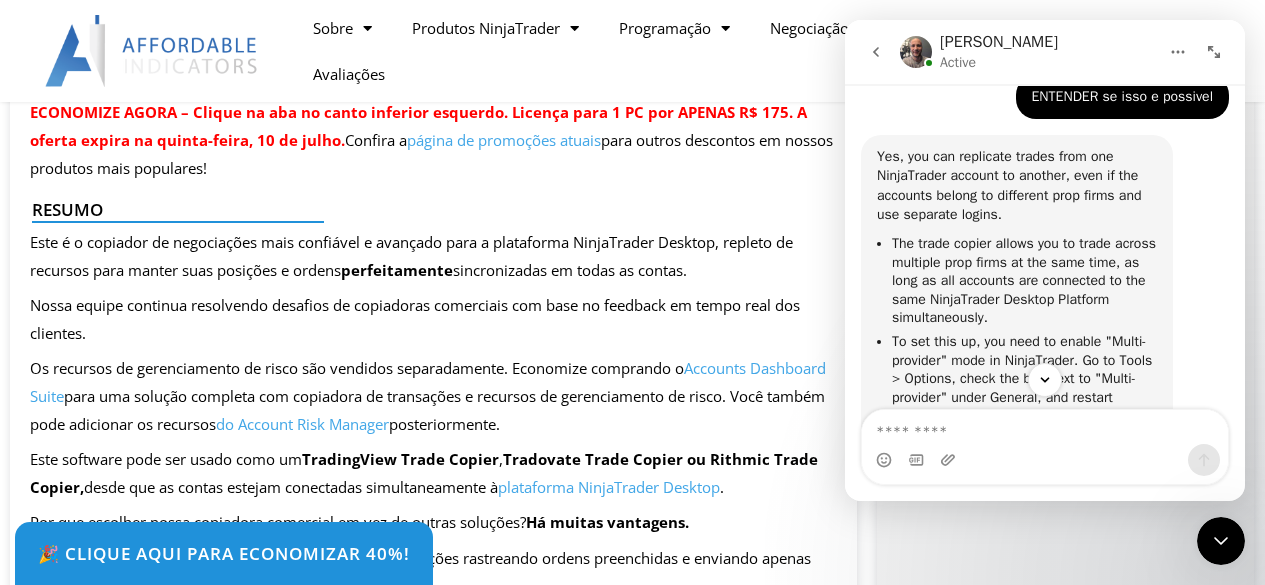 scroll, scrollTop: 900, scrollLeft: 0, axis: vertical 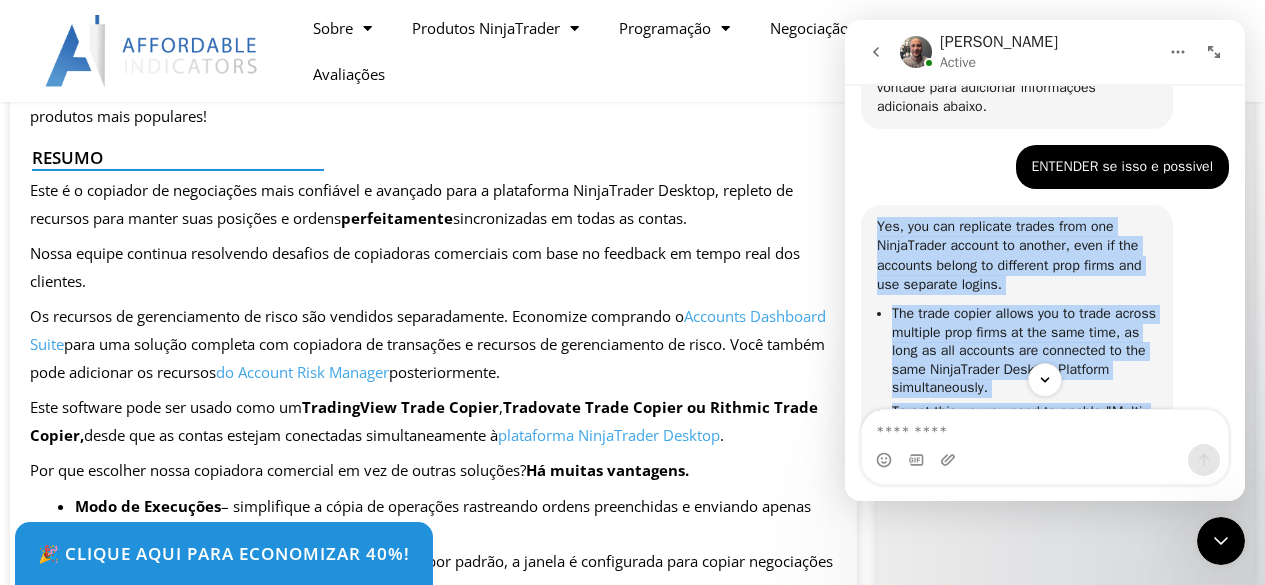 drag, startPoint x: 1060, startPoint y: 361, endPoint x: 873, endPoint y: 200, distance: 246.75899 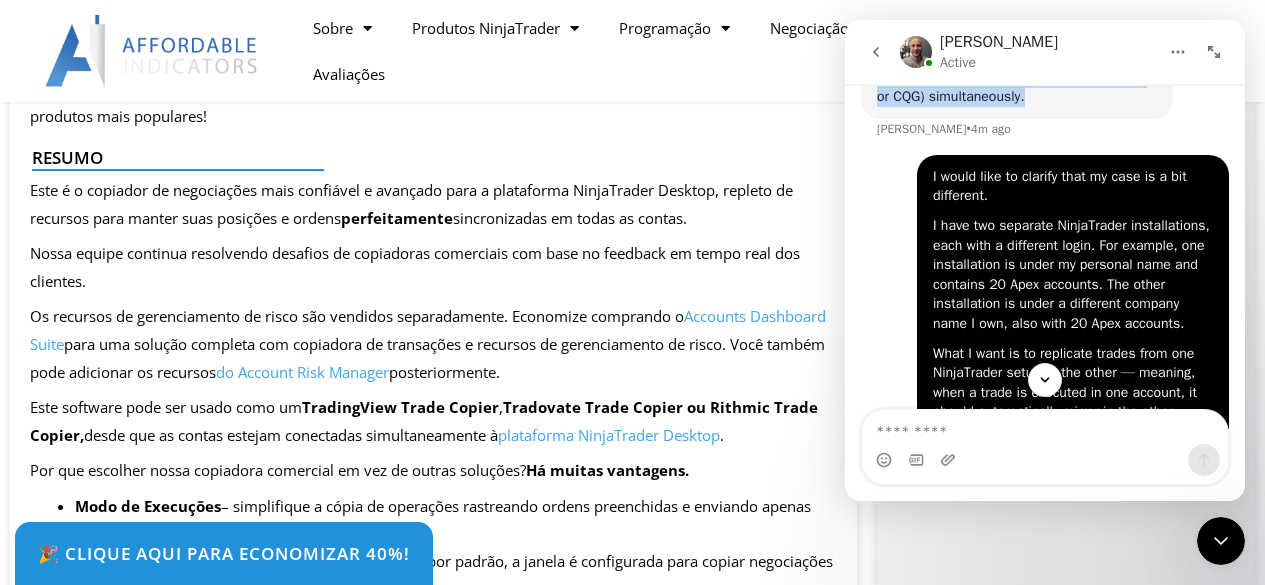 scroll, scrollTop: 2485, scrollLeft: 0, axis: vertical 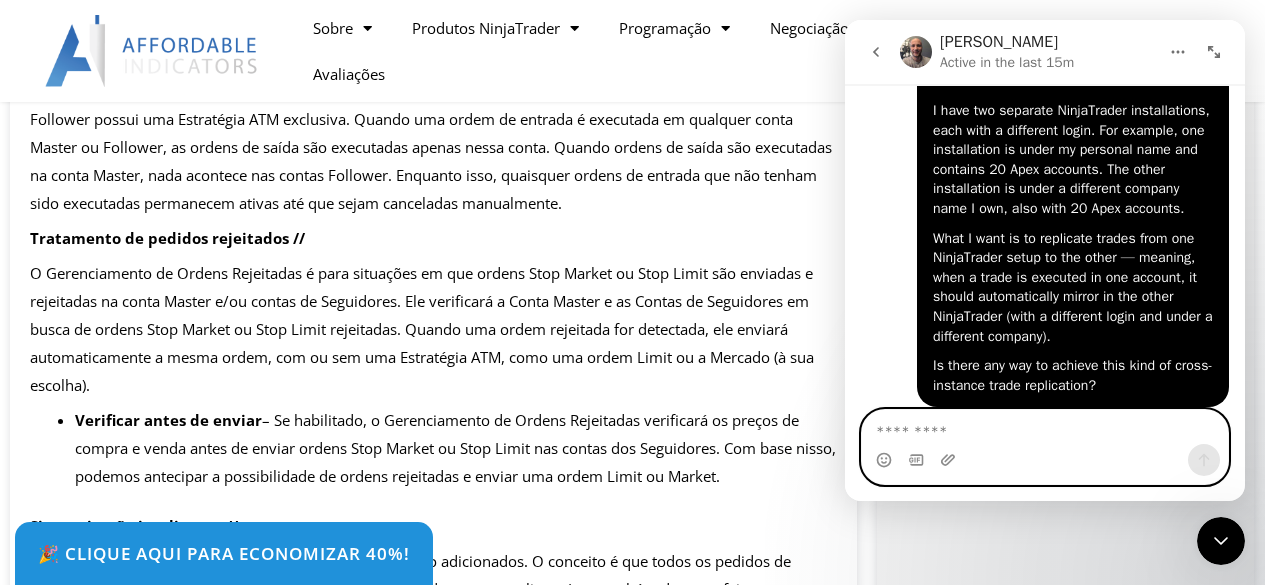 click at bounding box center [1045, 427] 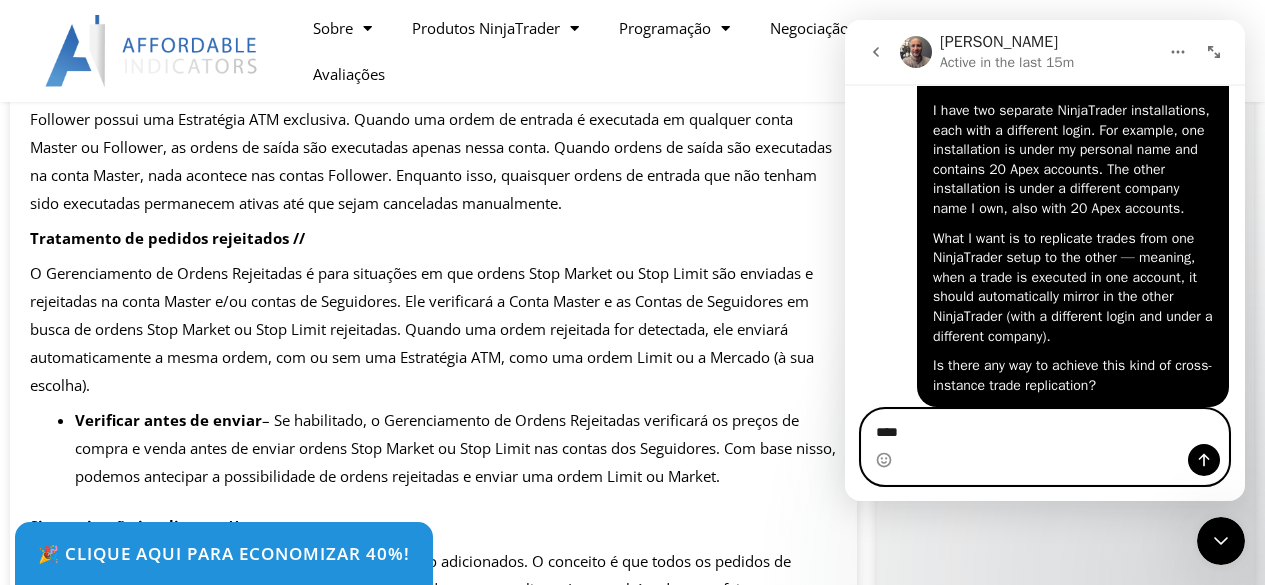 type on "*****" 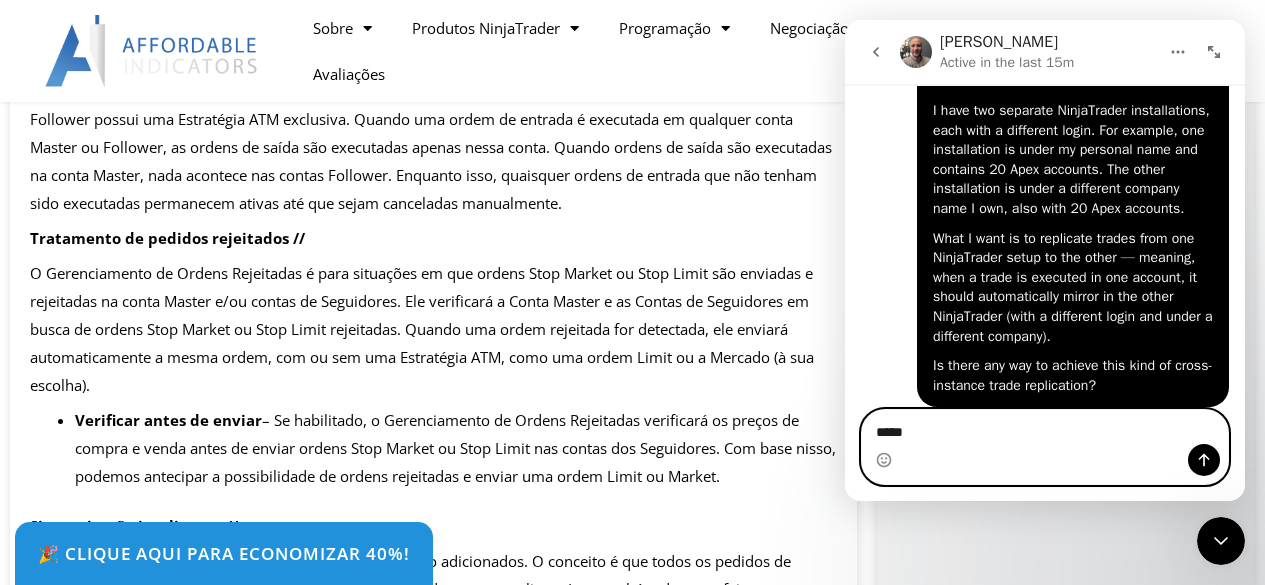type 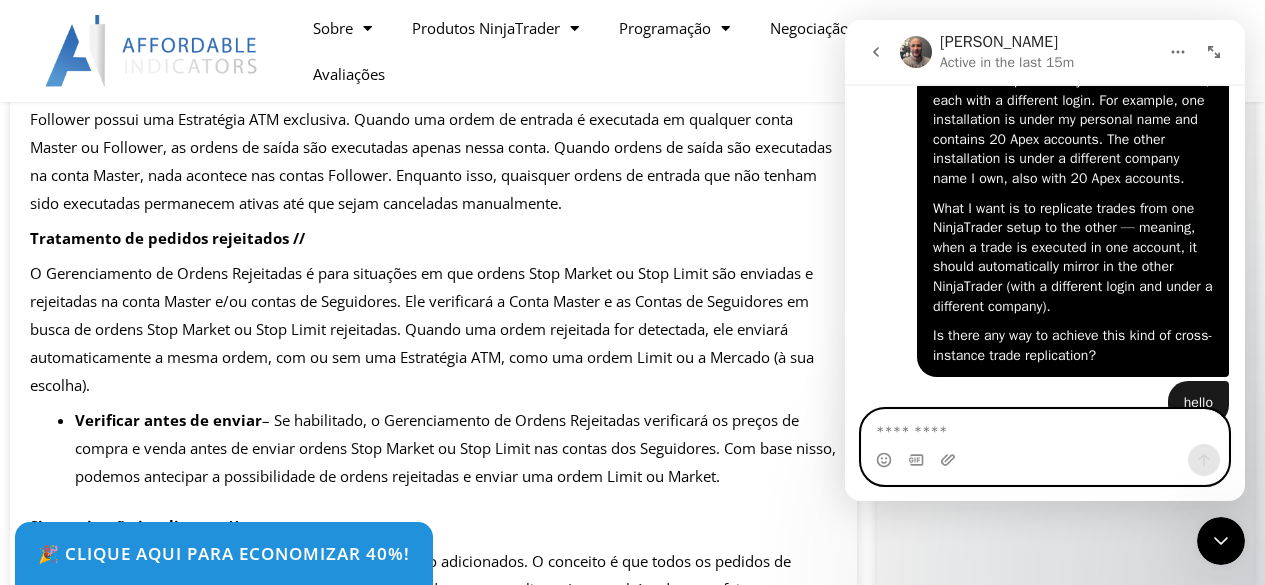 scroll, scrollTop: 2531, scrollLeft: 0, axis: vertical 